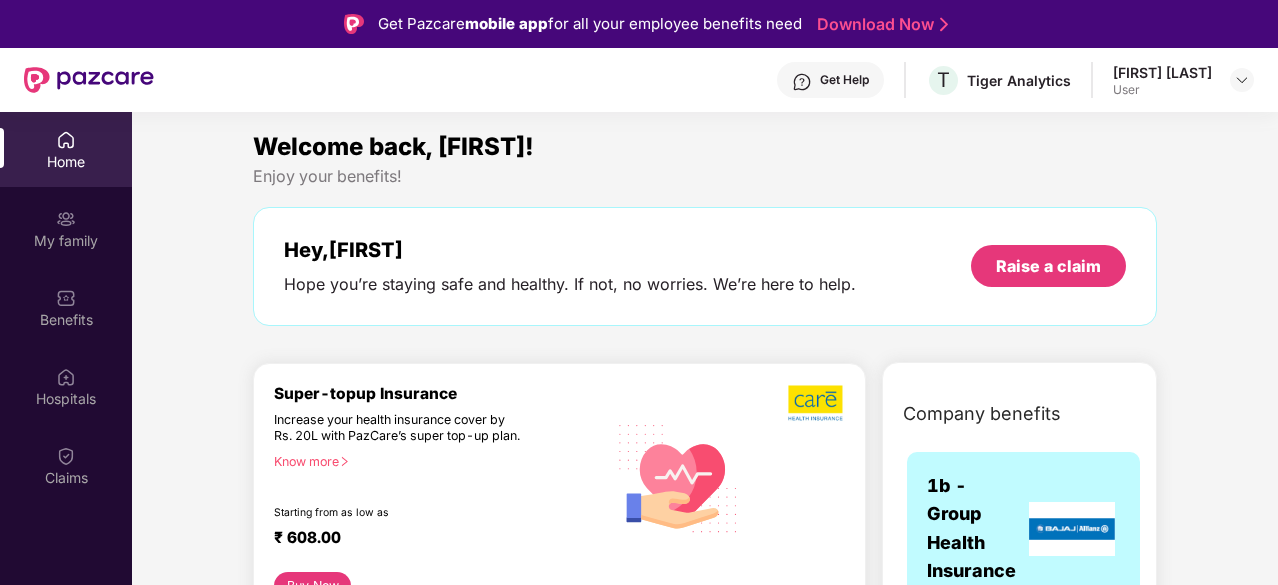 scroll, scrollTop: 0, scrollLeft: 0, axis: both 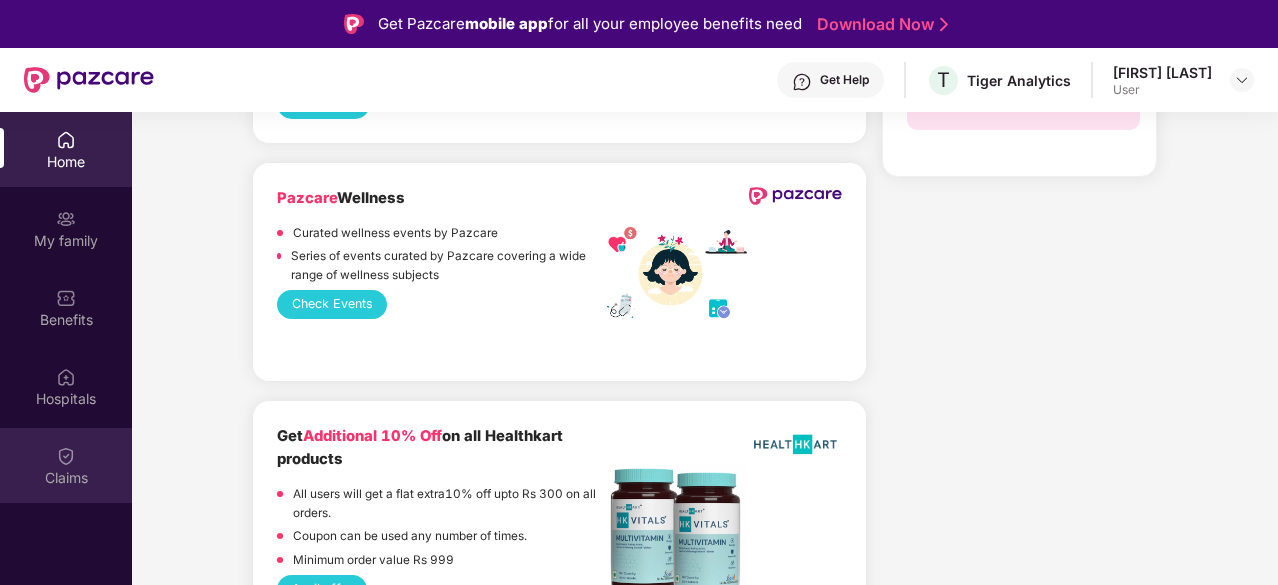 click on "Claims" at bounding box center [66, 465] 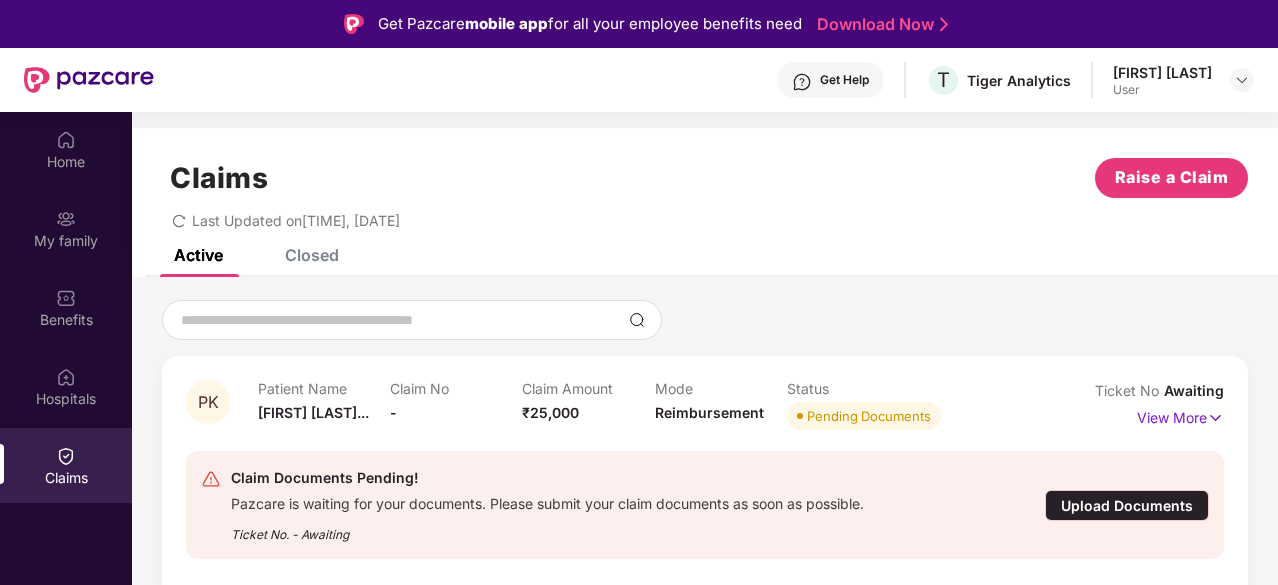 scroll, scrollTop: 46, scrollLeft: 0, axis: vertical 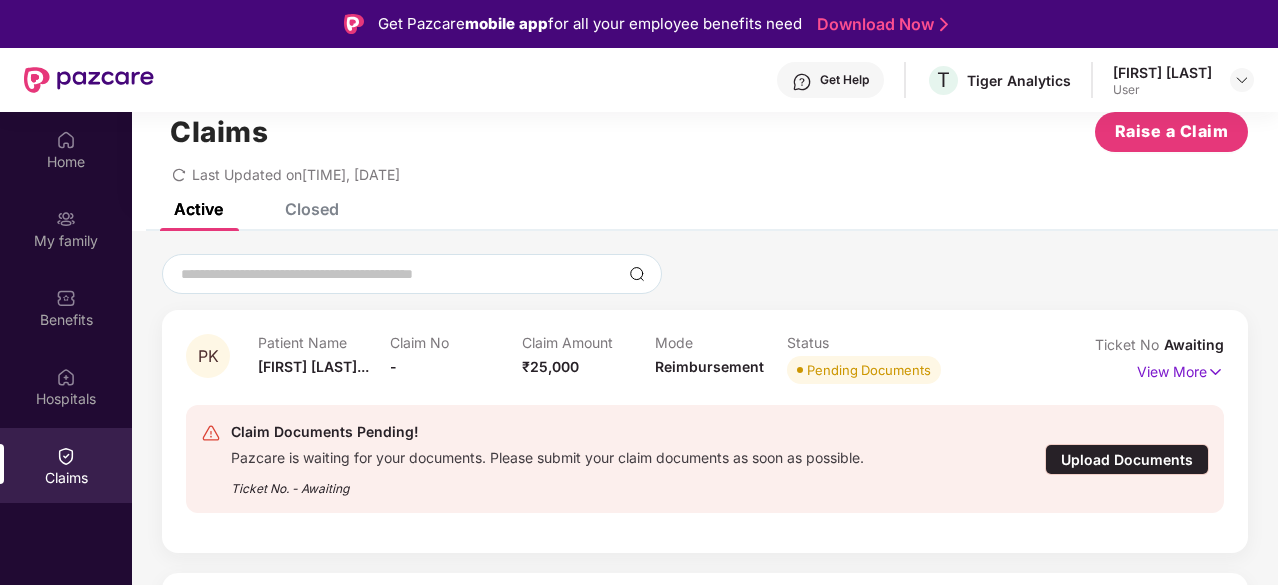 click on "Upload Documents" at bounding box center [1127, 459] 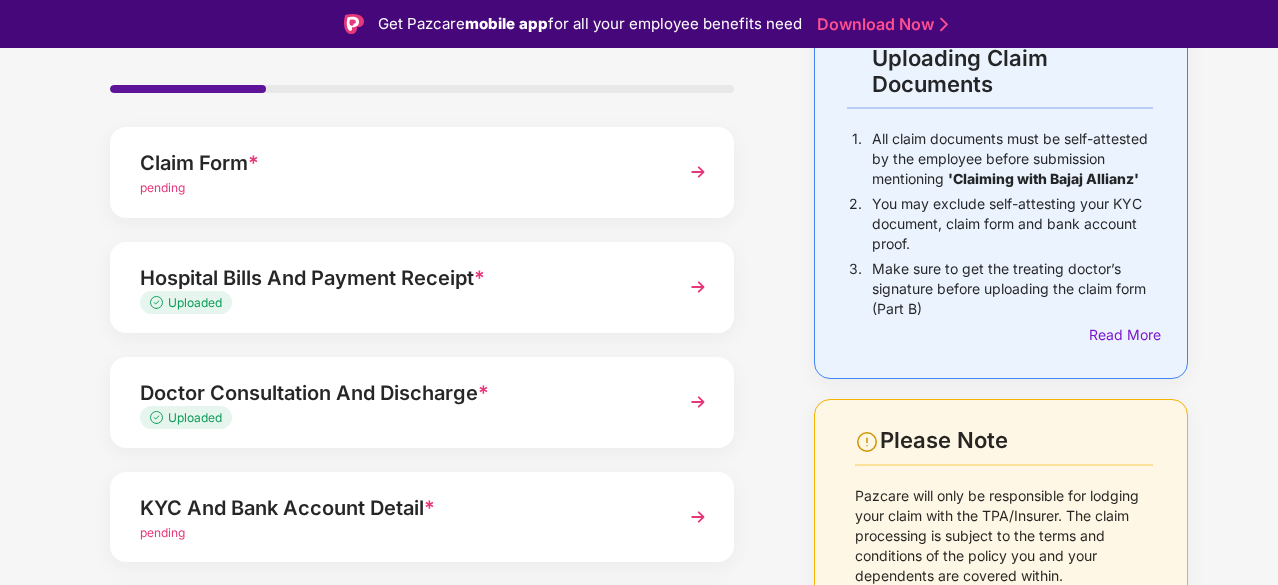 scroll, scrollTop: 152, scrollLeft: 0, axis: vertical 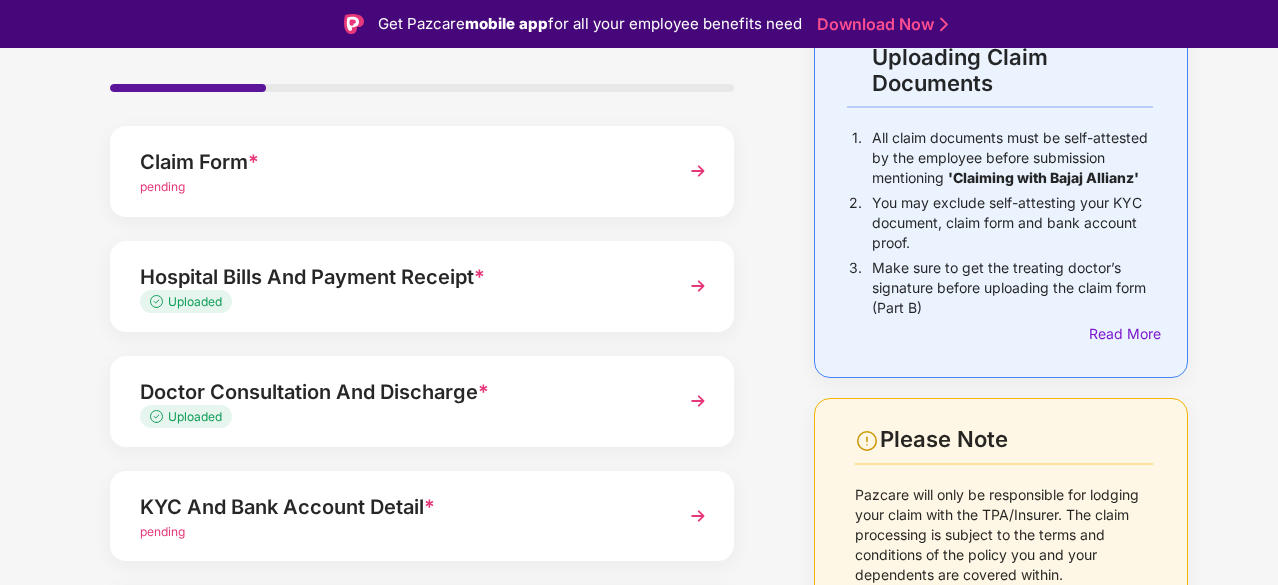 click at bounding box center [698, 286] 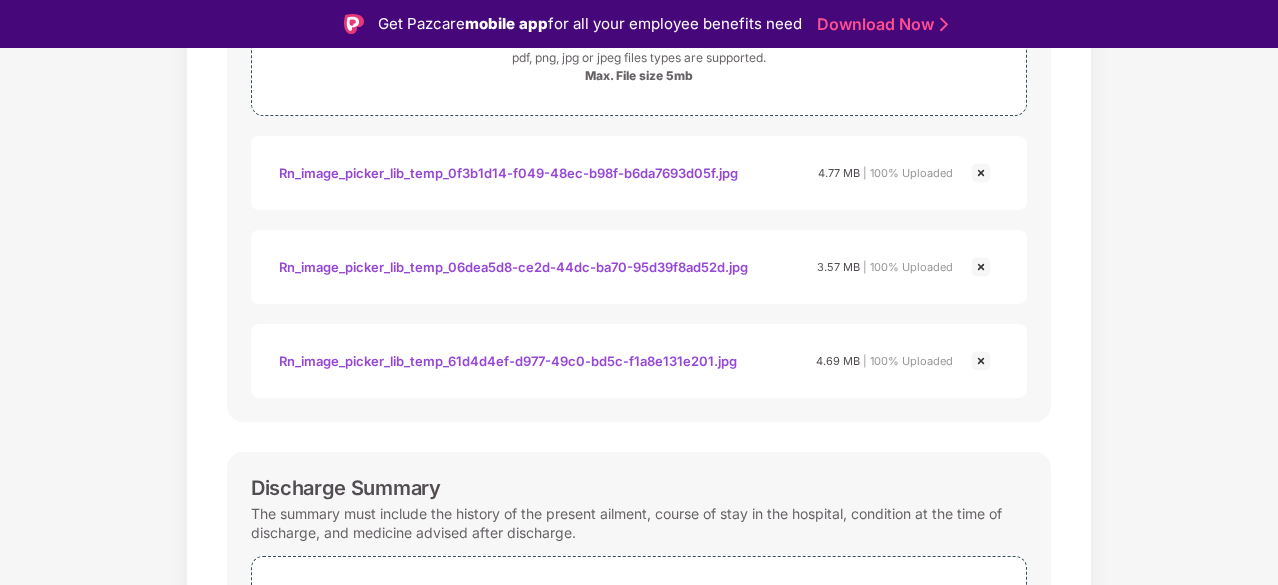 scroll, scrollTop: 452, scrollLeft: 0, axis: vertical 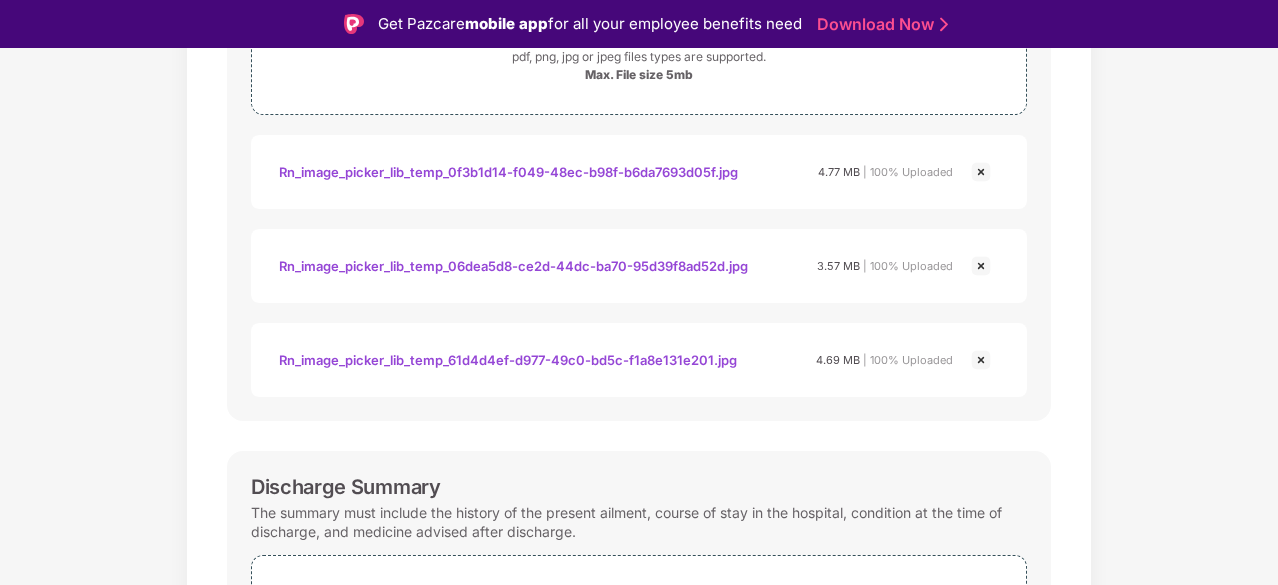 click on "Rn_image_picker_lib_temp_0f3b1d14-f049-48ec-b98f-b6da7693d05f.jpg" at bounding box center [508, 172] 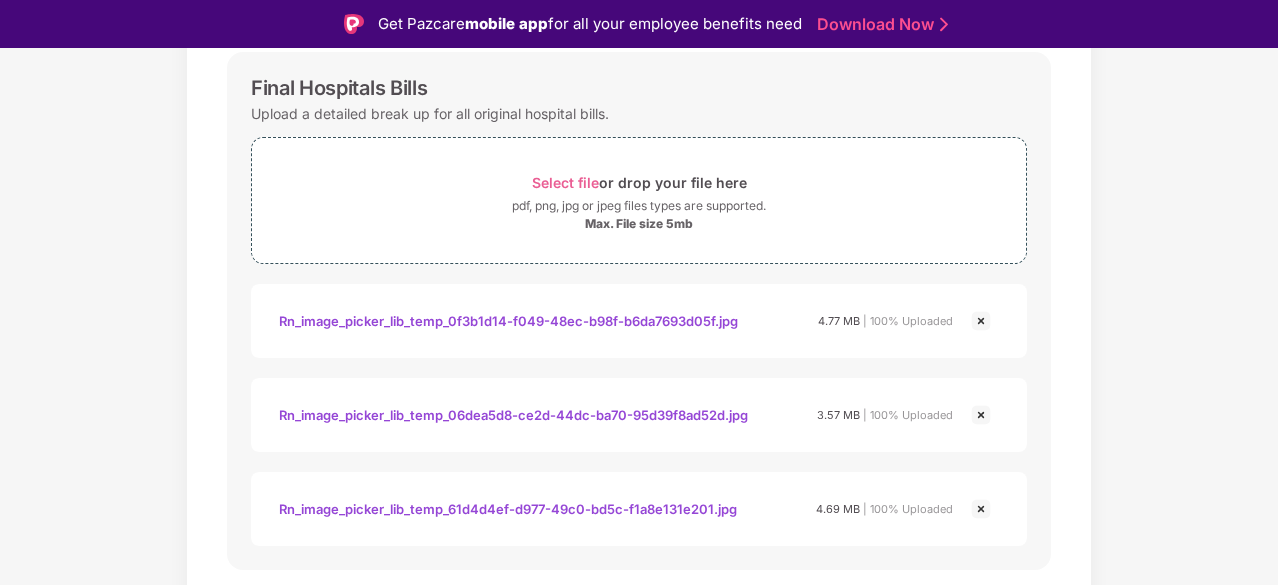 scroll, scrollTop: 302, scrollLeft: 0, axis: vertical 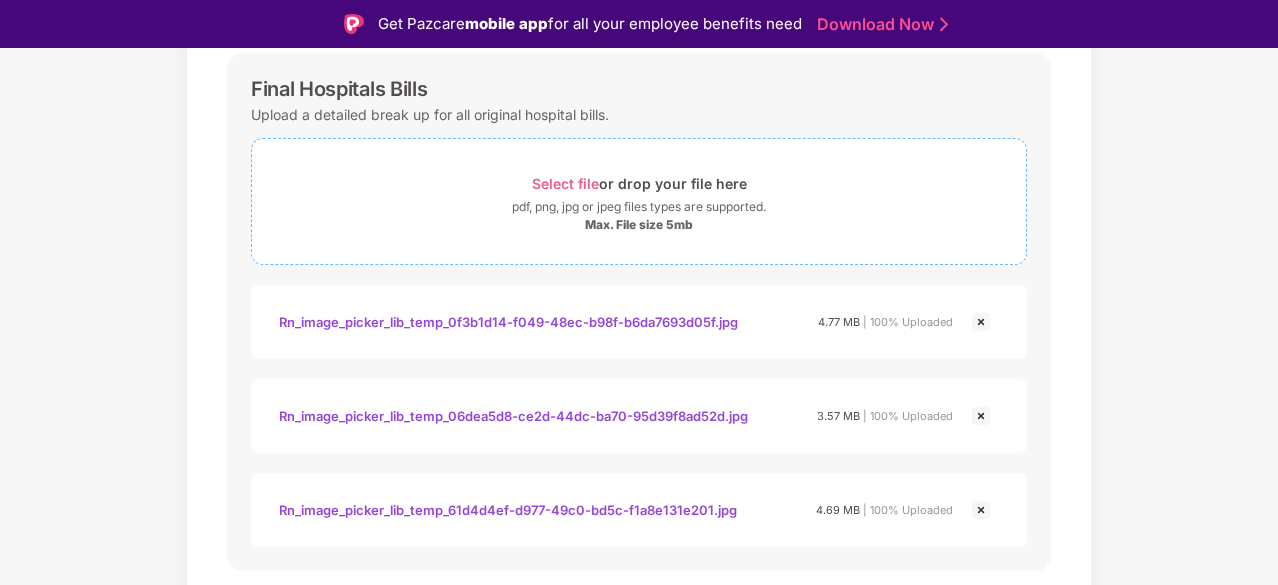 click on "Select file  or drop your file here" at bounding box center [639, 183] 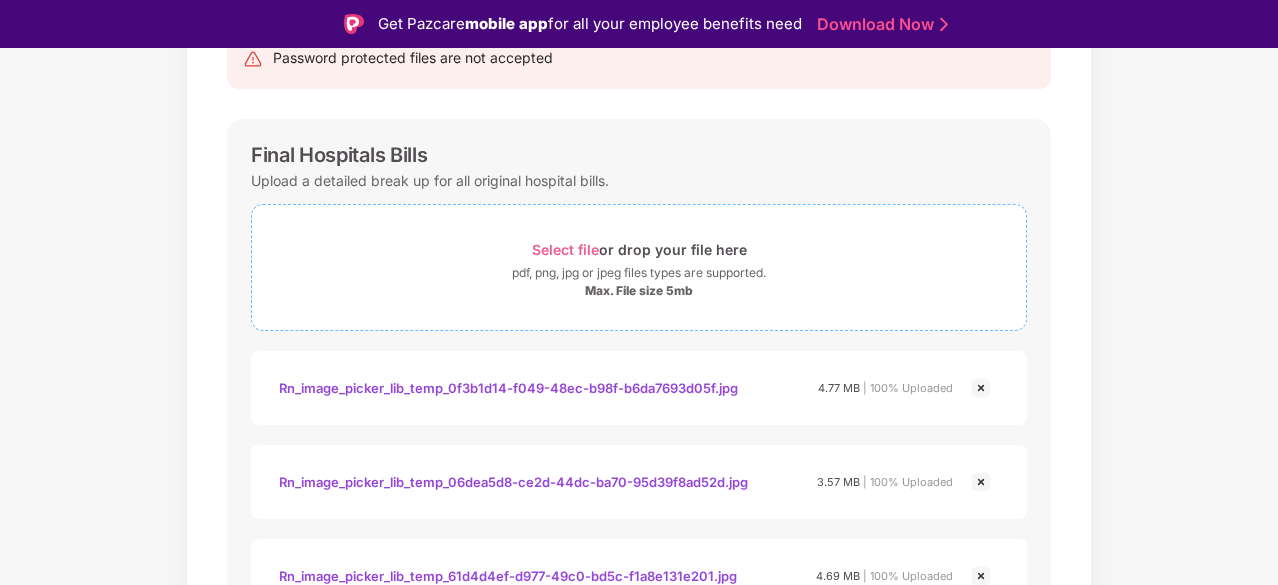 scroll, scrollTop: 235, scrollLeft: 0, axis: vertical 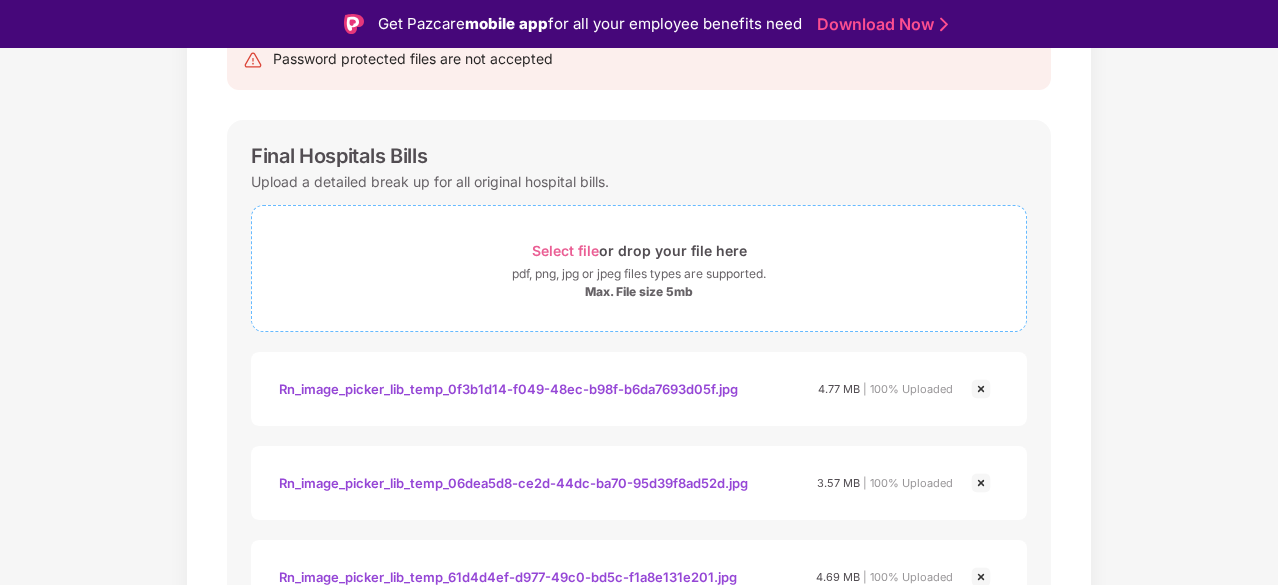 click on "pdf, png, jpg or jpeg files types are supported." at bounding box center (639, 274) 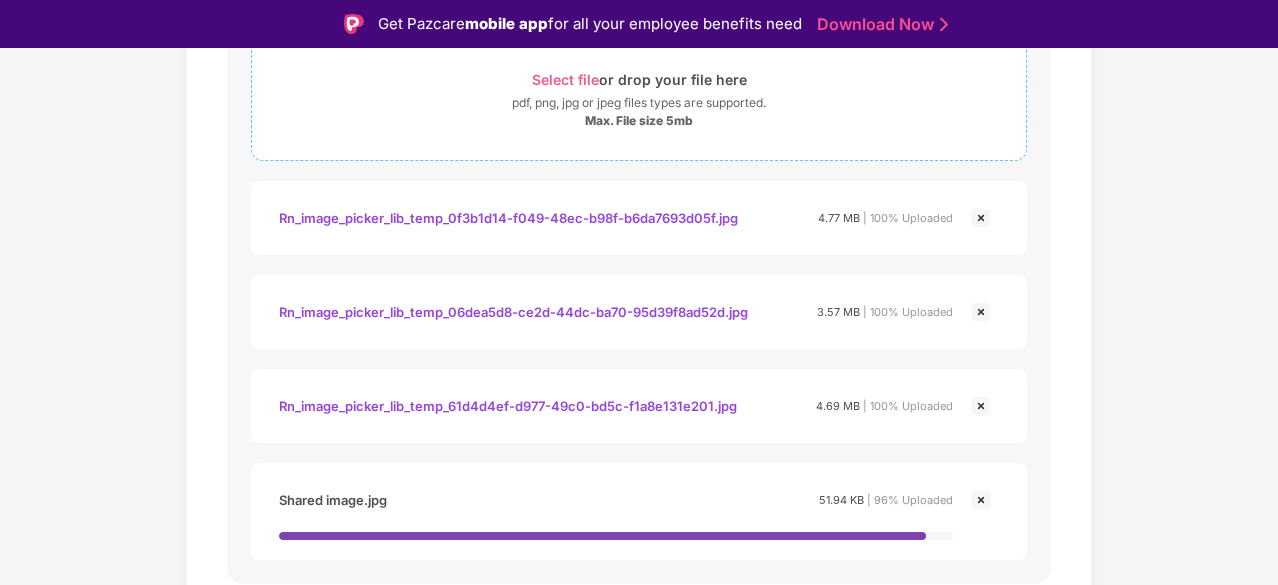 scroll, scrollTop: 477, scrollLeft: 0, axis: vertical 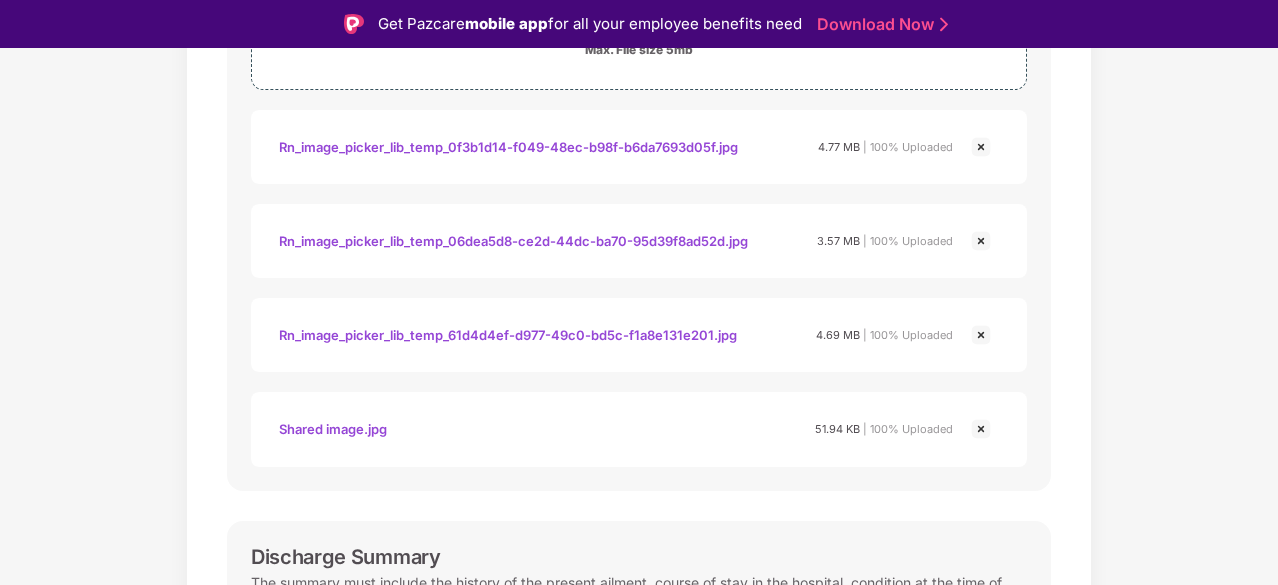 click on "Shared image.jpg" at bounding box center (333, 429) 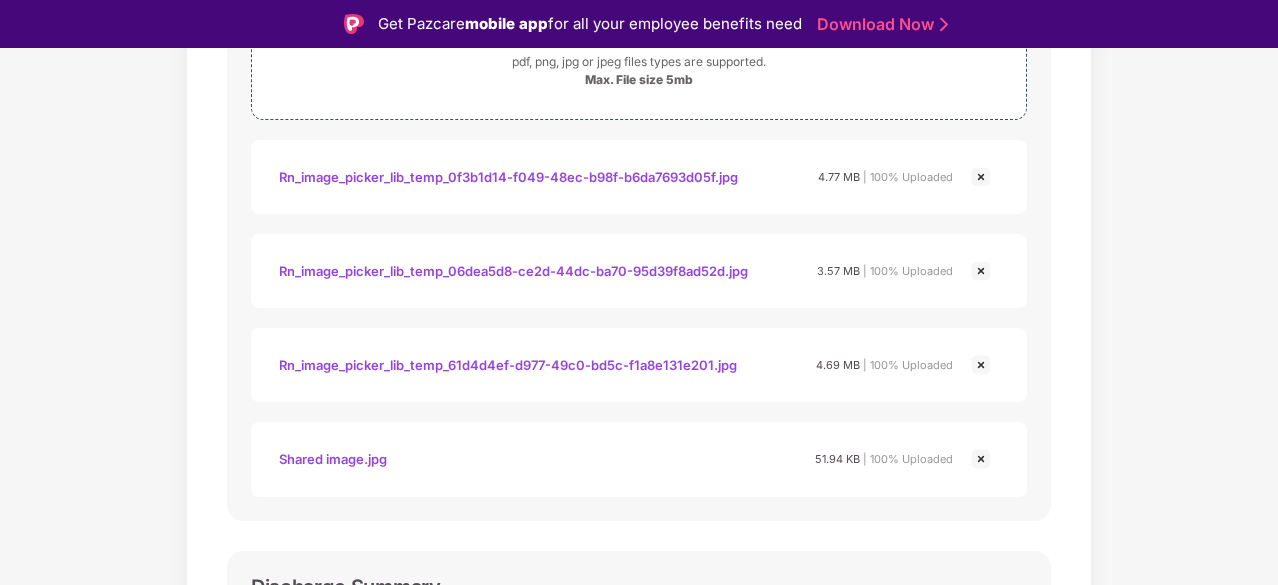 scroll, scrollTop: 114, scrollLeft: 0, axis: vertical 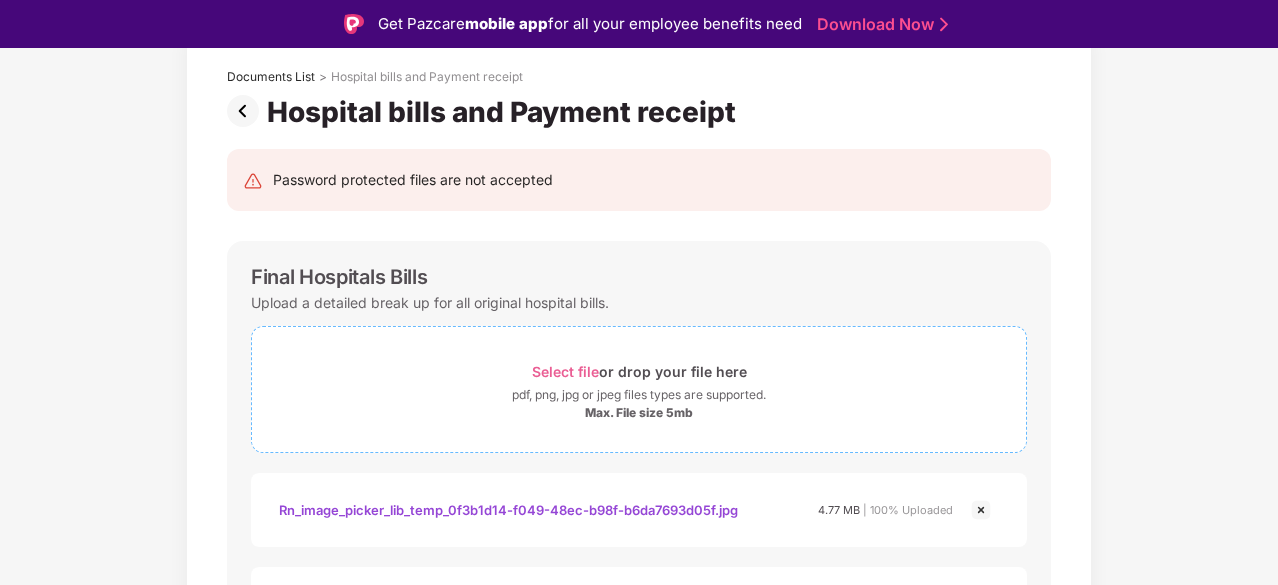 drag, startPoint x: 670, startPoint y: 396, endPoint x: 444, endPoint y: 368, distance: 227.7279 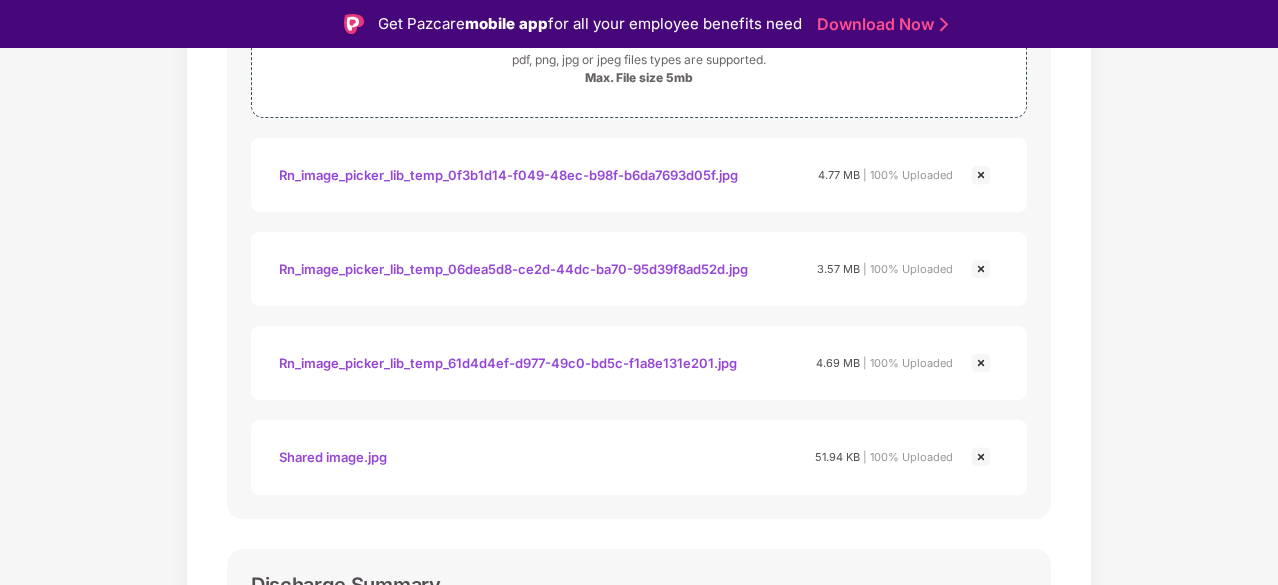 scroll, scrollTop: 450, scrollLeft: 0, axis: vertical 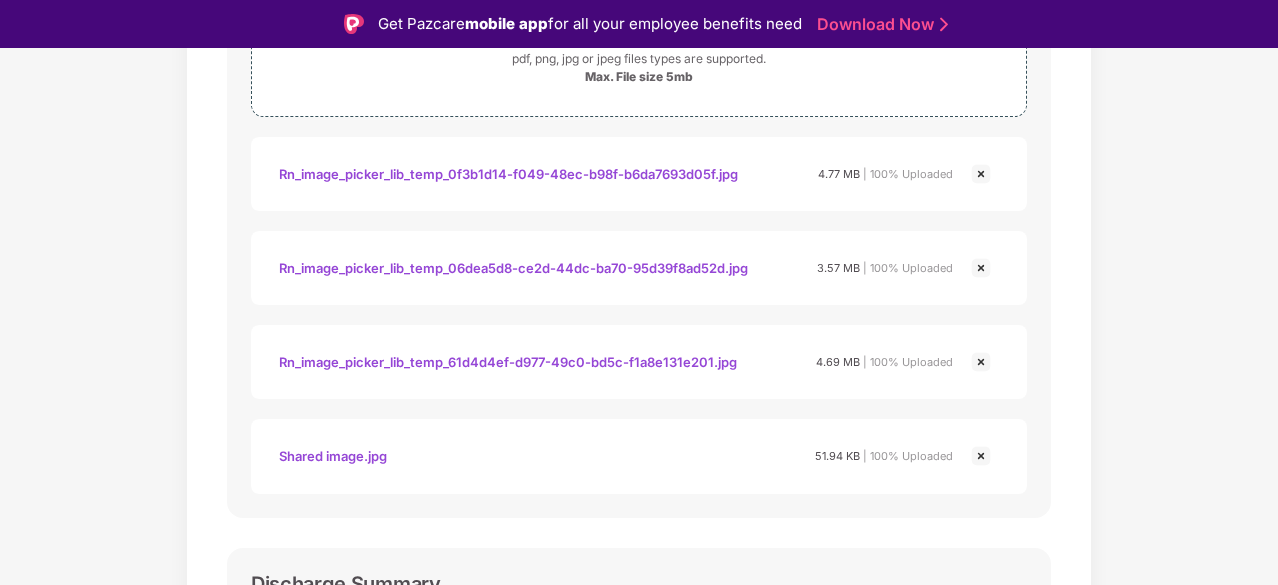 click at bounding box center (981, 456) 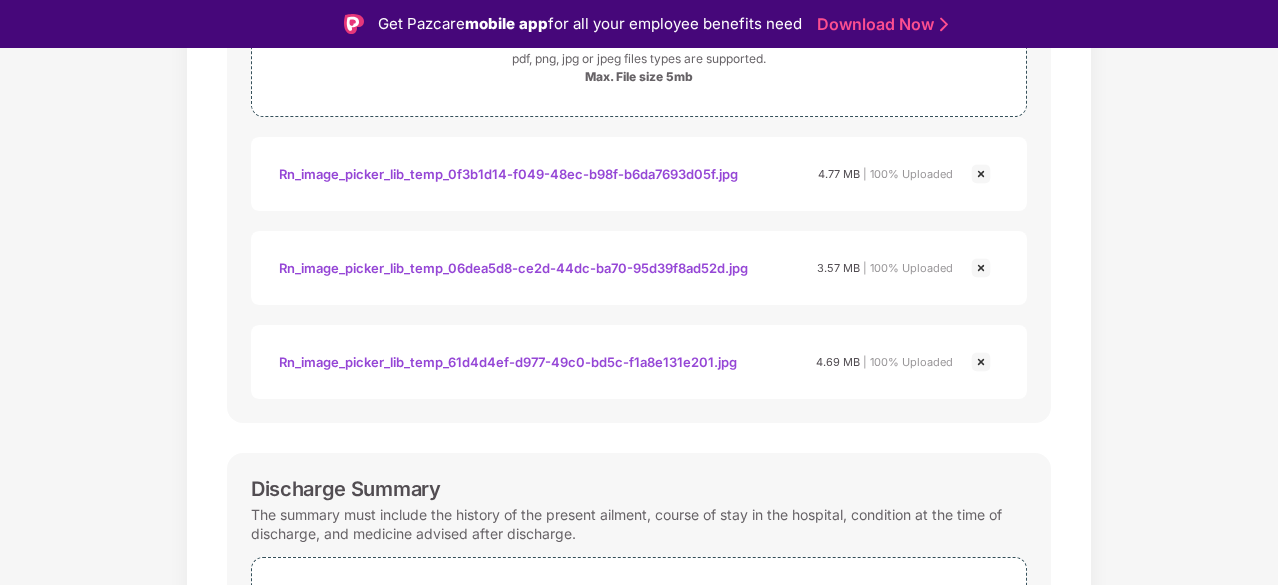 click at bounding box center [981, 268] 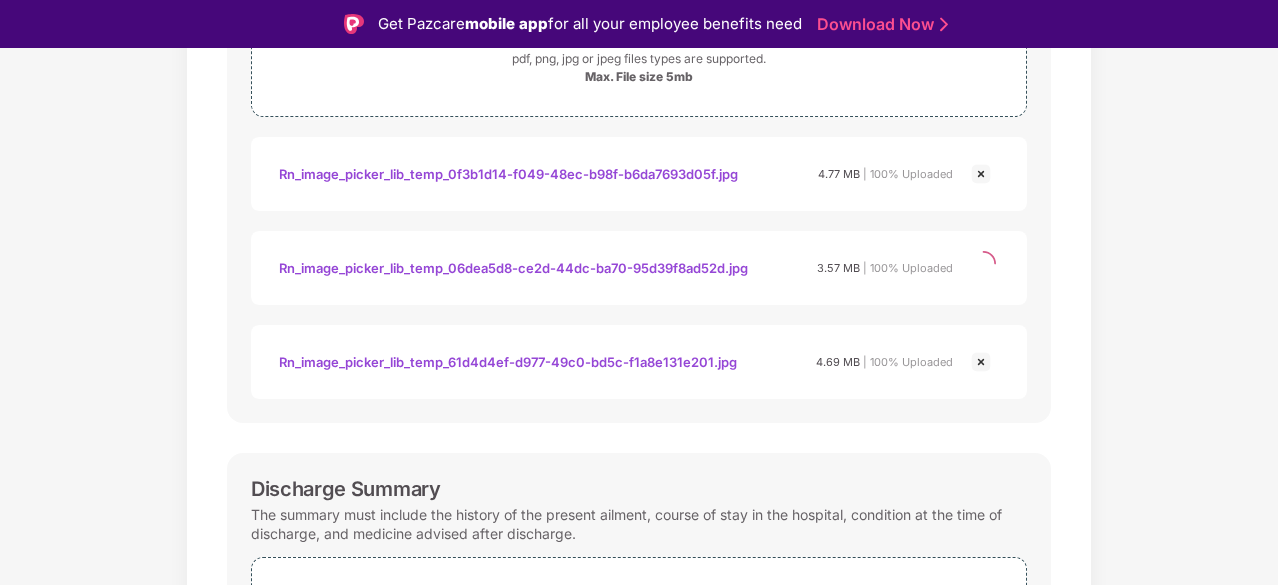 click at bounding box center [981, 174] 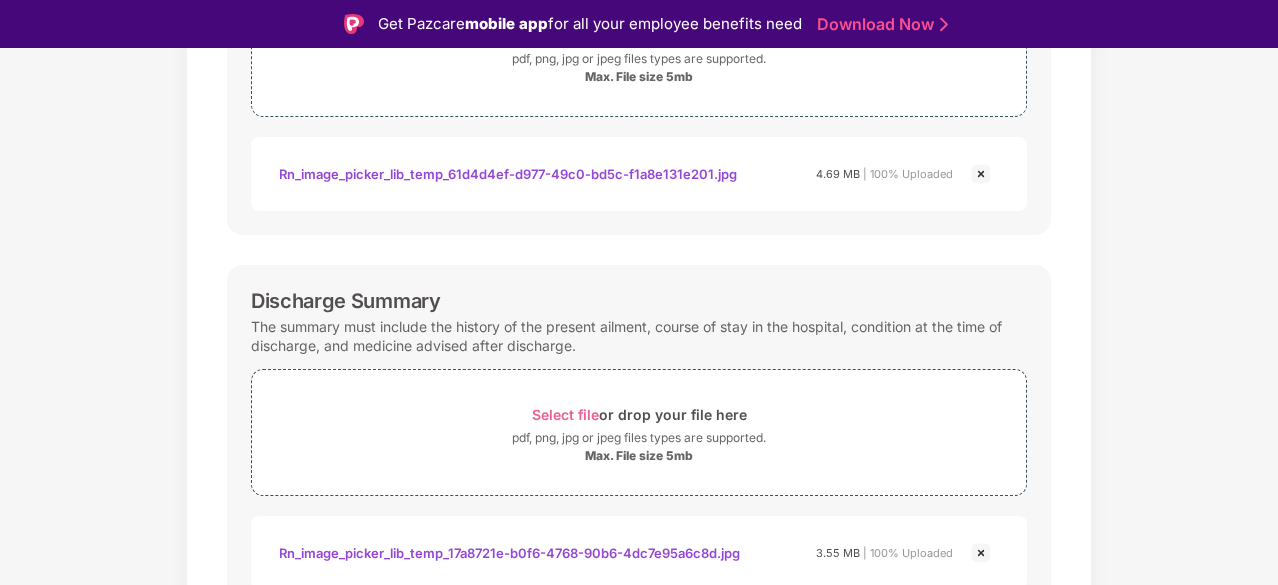 click at bounding box center (981, 174) 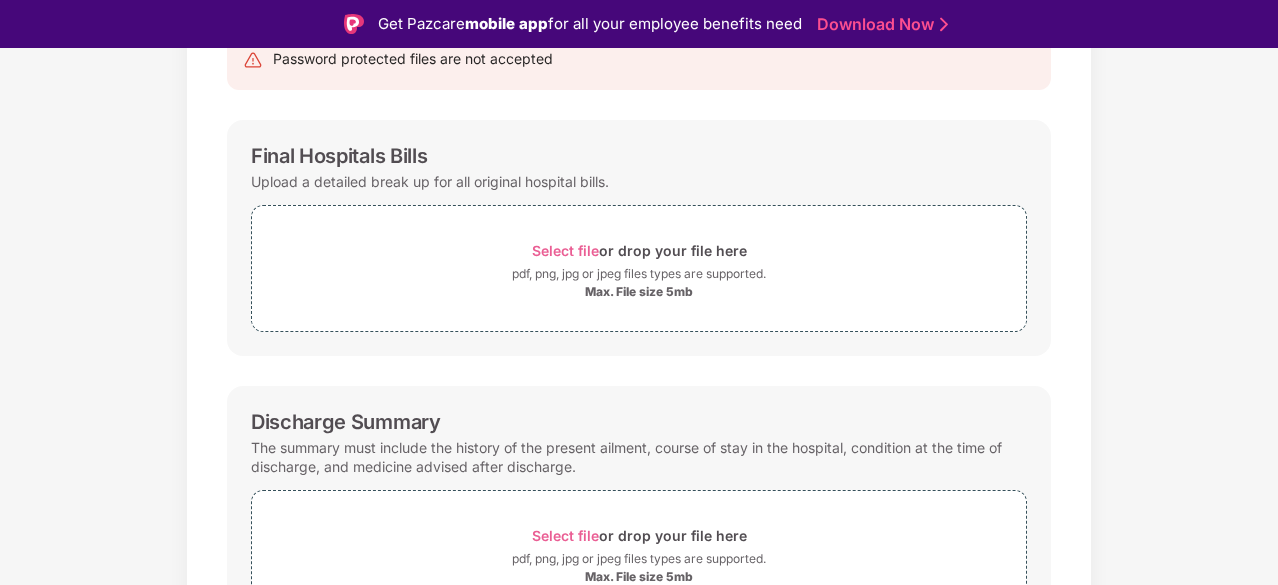 scroll, scrollTop: 234, scrollLeft: 0, axis: vertical 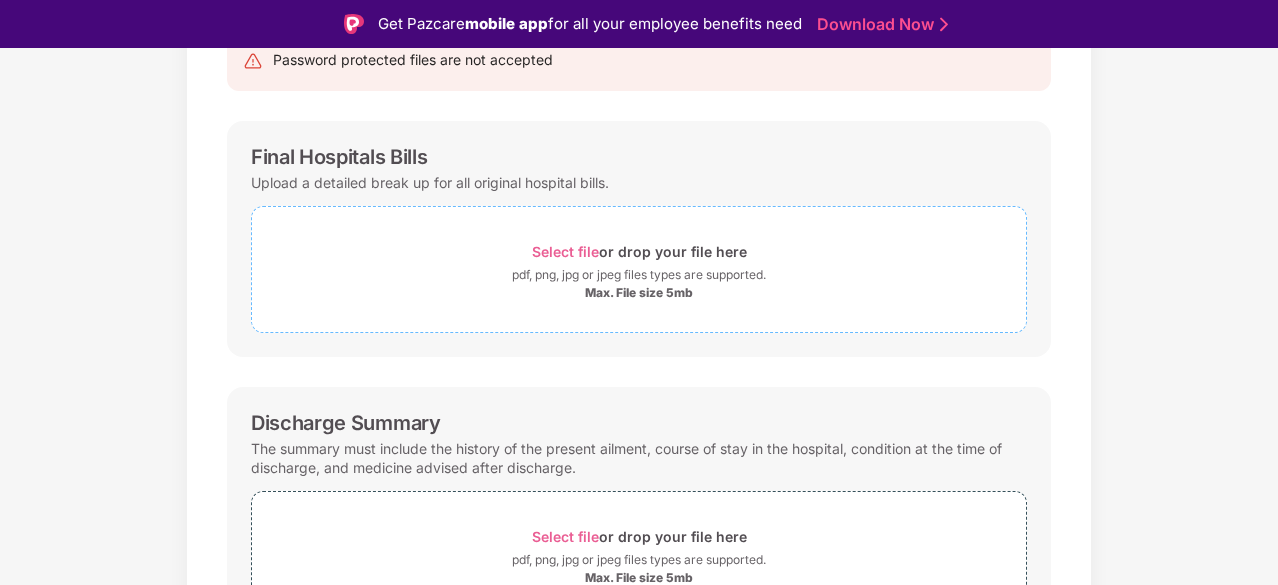 click on "Select file" at bounding box center [565, 251] 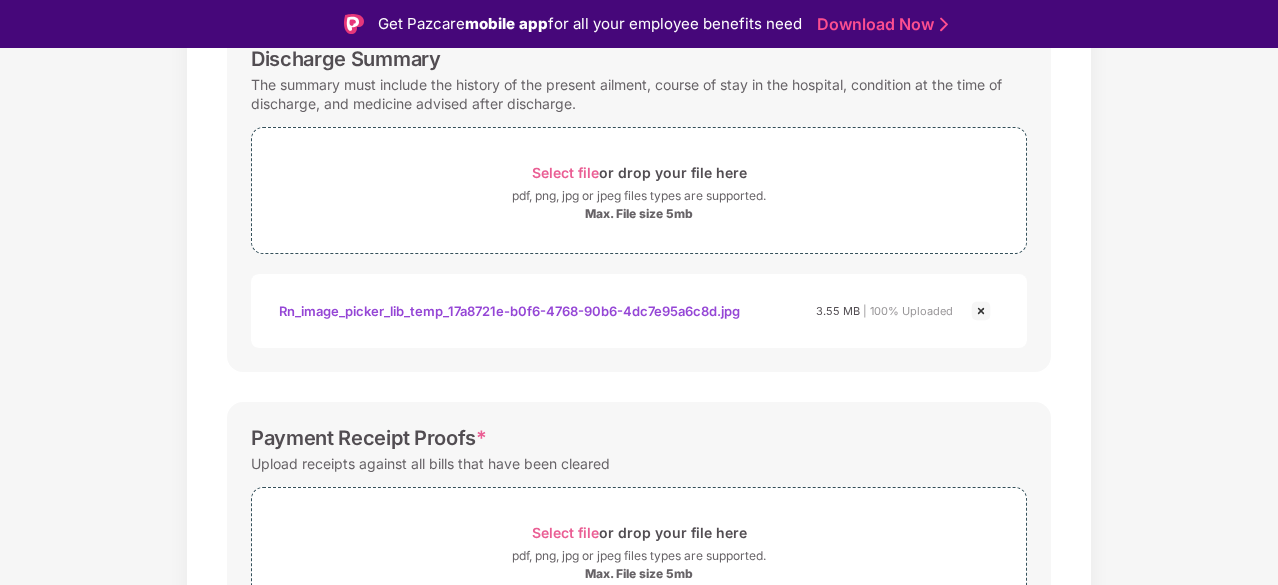 click on "Rn_image_picker_lib_temp_17a8721e-b0f6-4768-90b6-4dc7e95a6c8d.jpg" at bounding box center [509, 311] 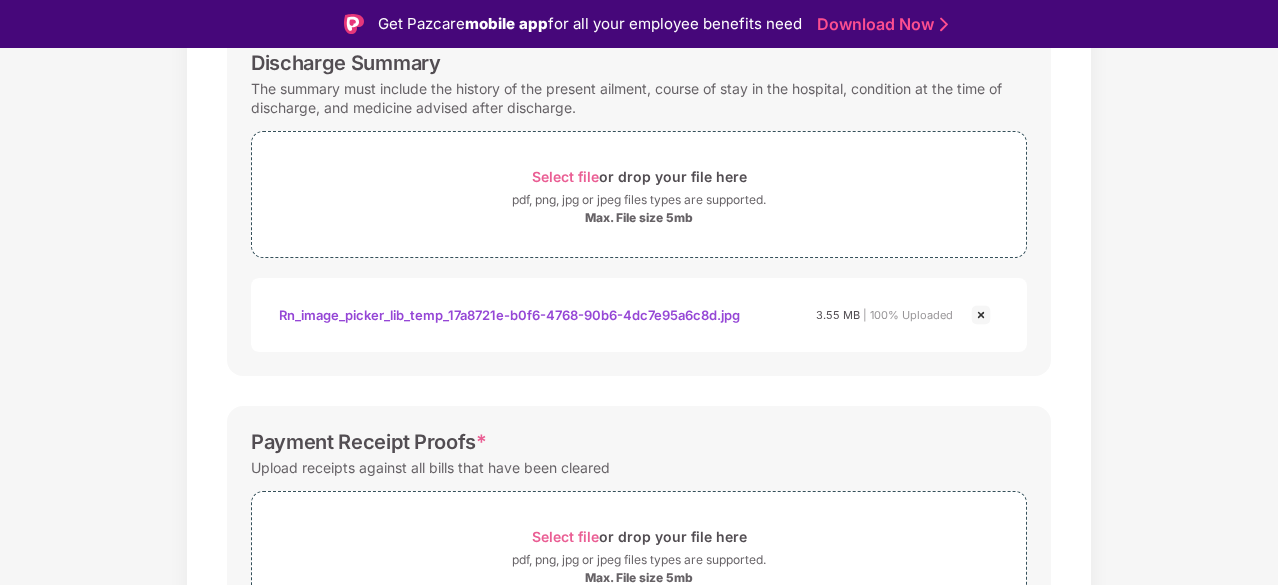 scroll, scrollTop: 970, scrollLeft: 0, axis: vertical 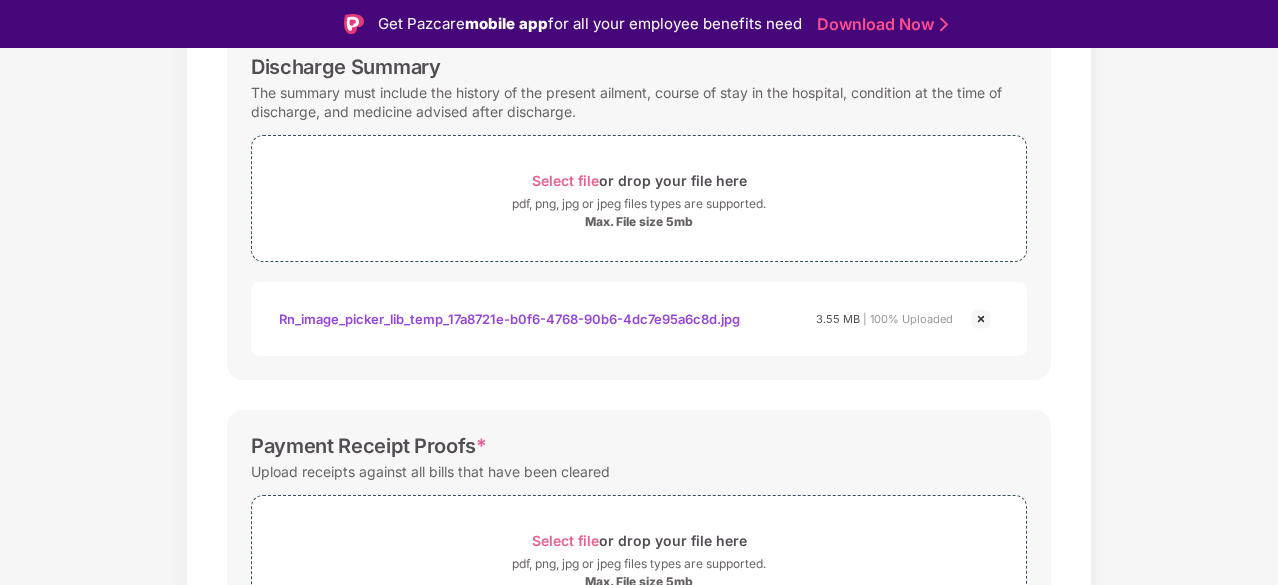click at bounding box center (981, 319) 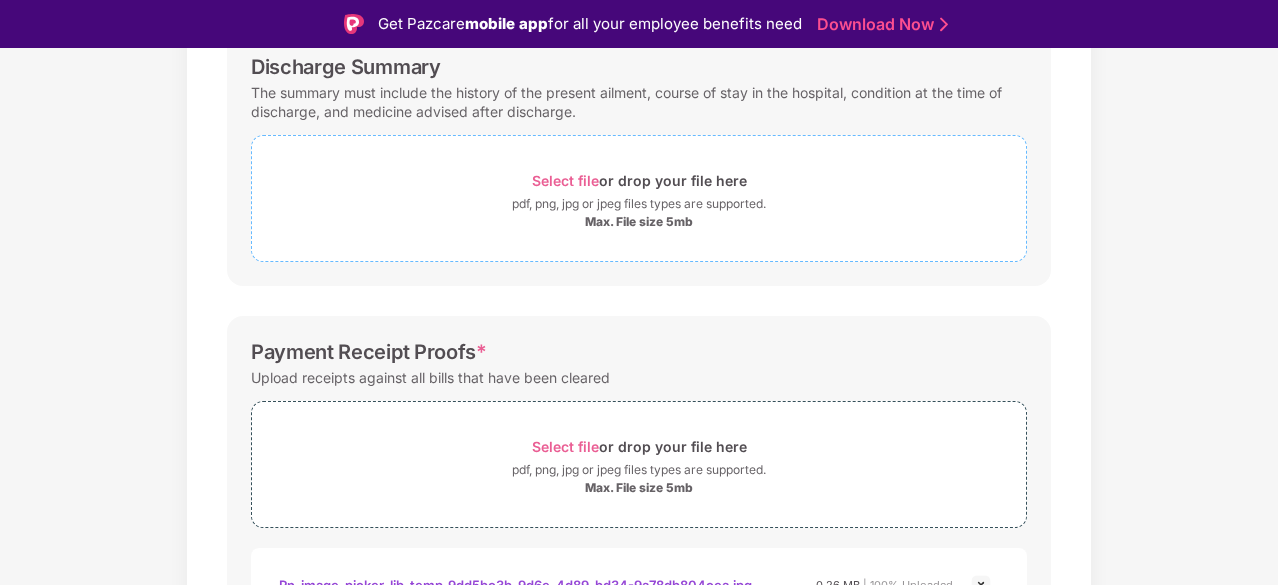 click on "Select file" at bounding box center [565, 180] 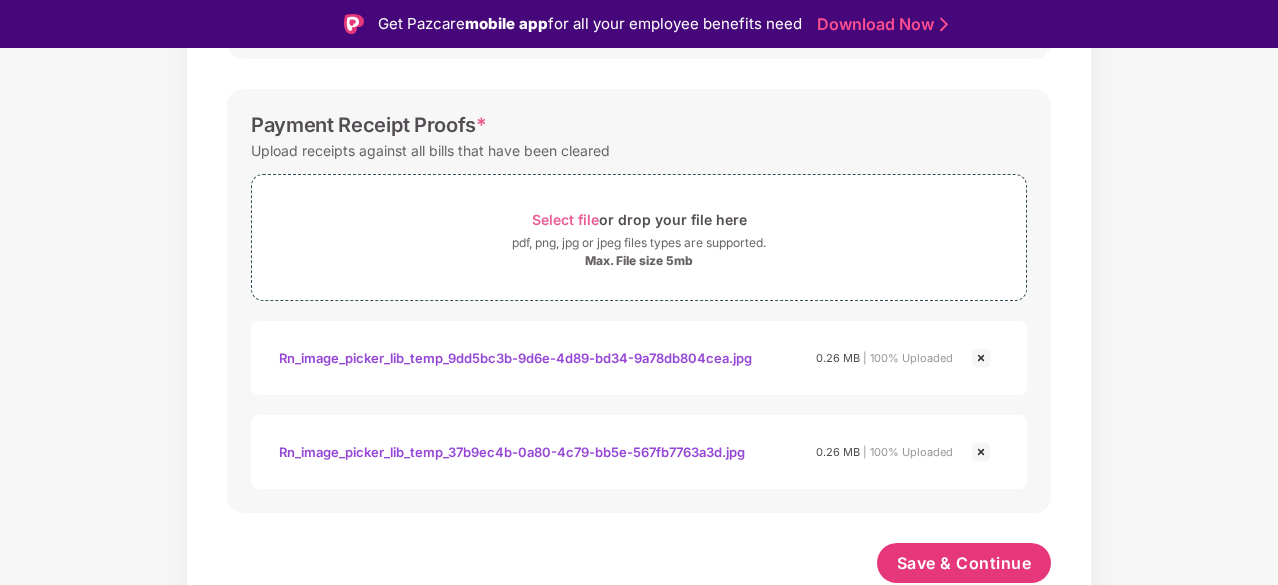 click on "Rn_image_picker_lib_temp_9dd5bc3b-9d6e-4d89-bd34-9a78db804cea.jpg" at bounding box center (515, 358) 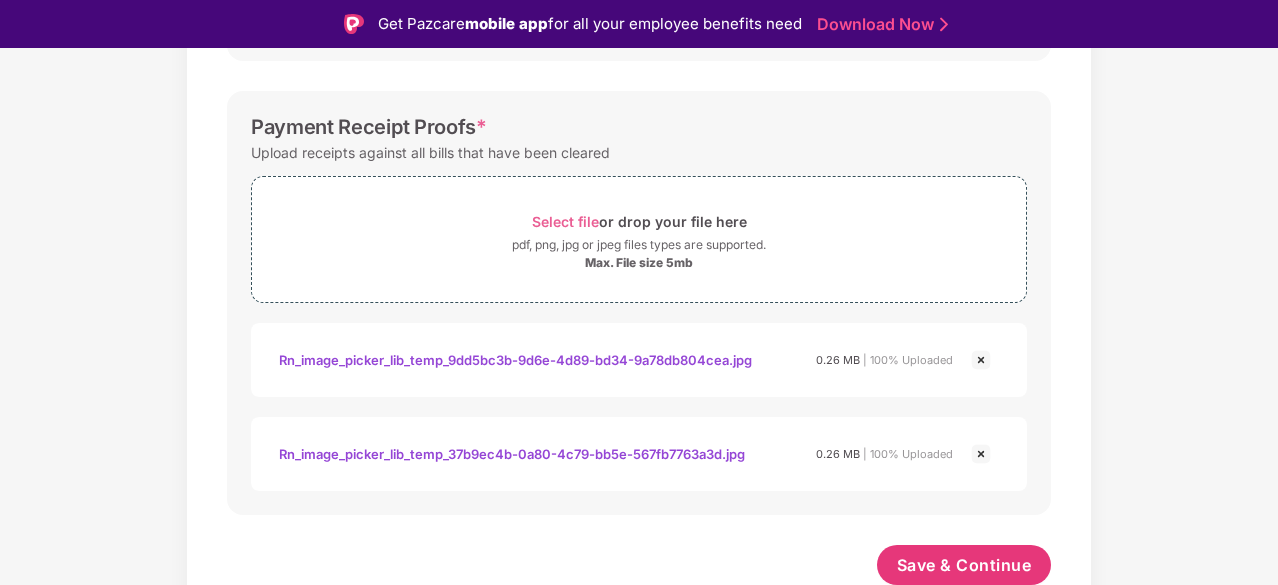 click on "Rn_image_picker_lib_temp_37b9ec4b-0a80-4c79-bb5e-567fb7763a3d.jpg" at bounding box center (512, 454) 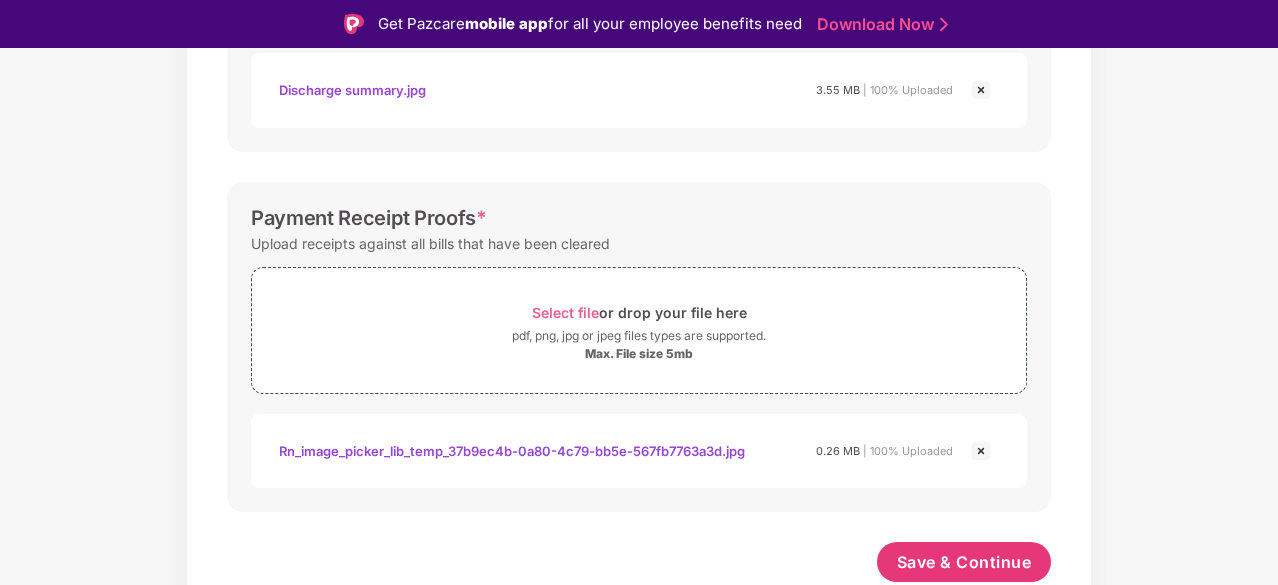 scroll, scrollTop: 1196, scrollLeft: 0, axis: vertical 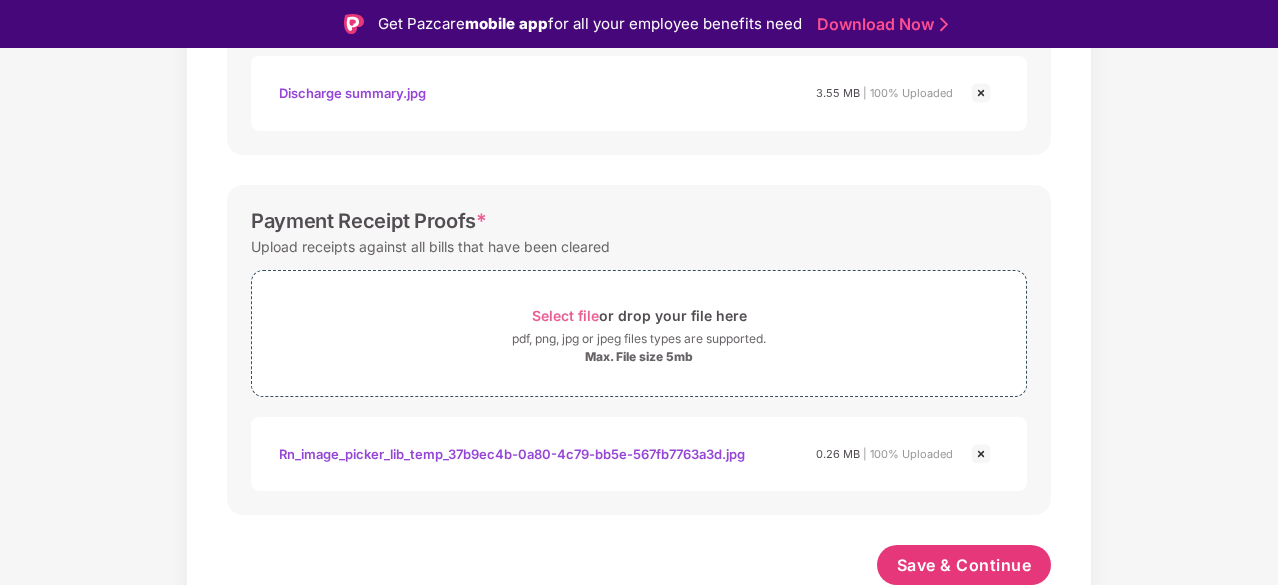 click at bounding box center [981, 454] 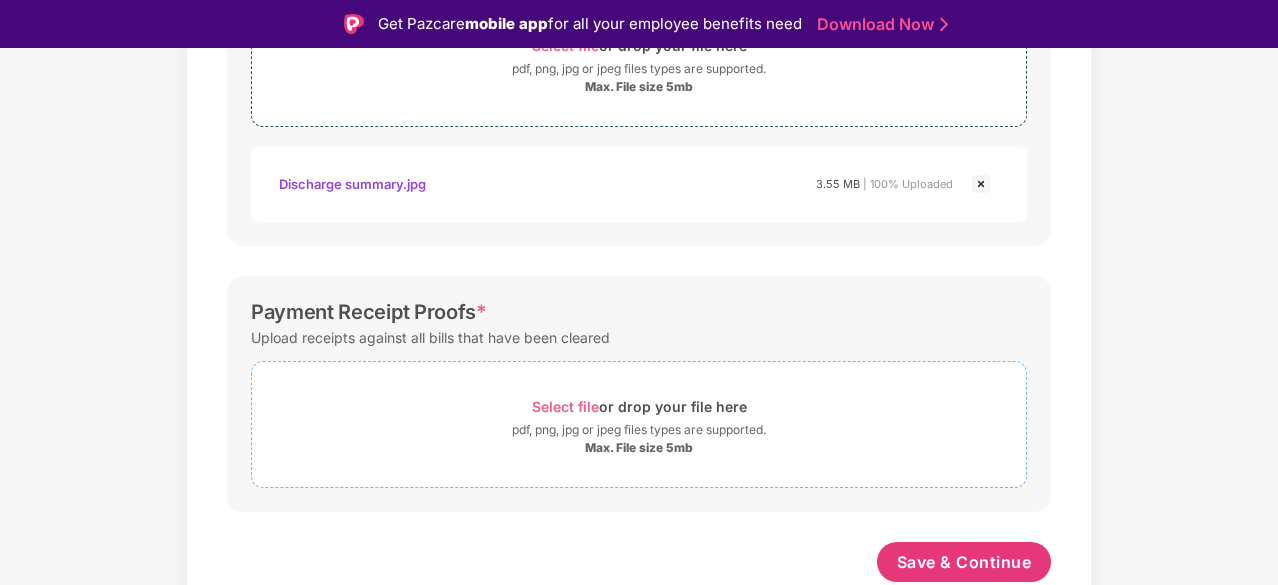 scroll, scrollTop: 1102, scrollLeft: 0, axis: vertical 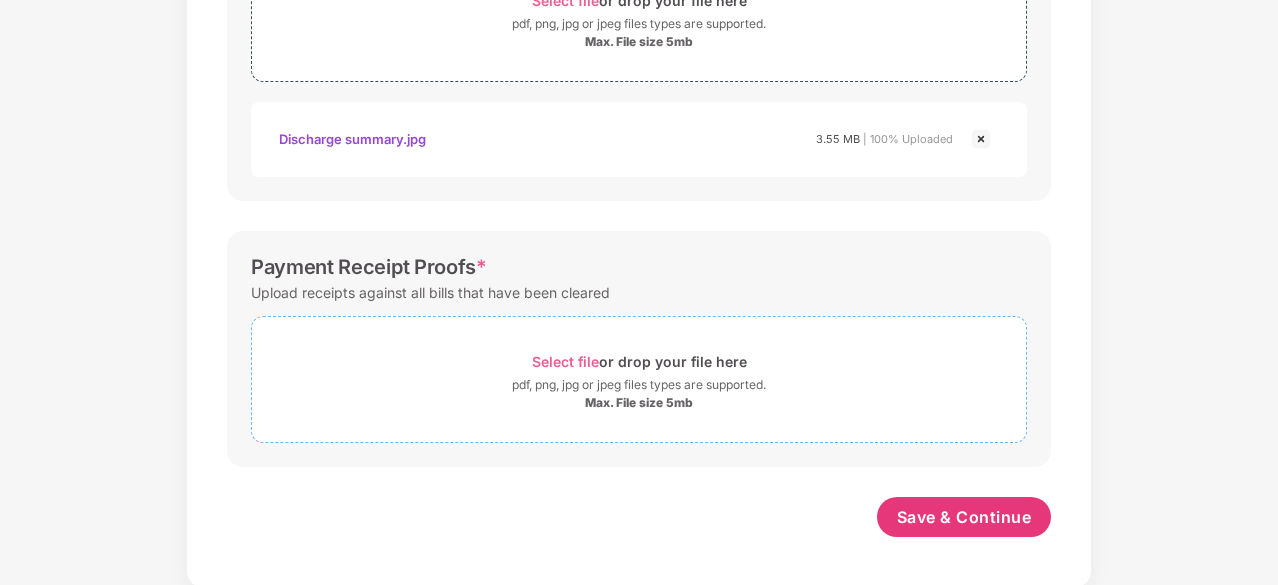 click on "Select file" at bounding box center (565, 361) 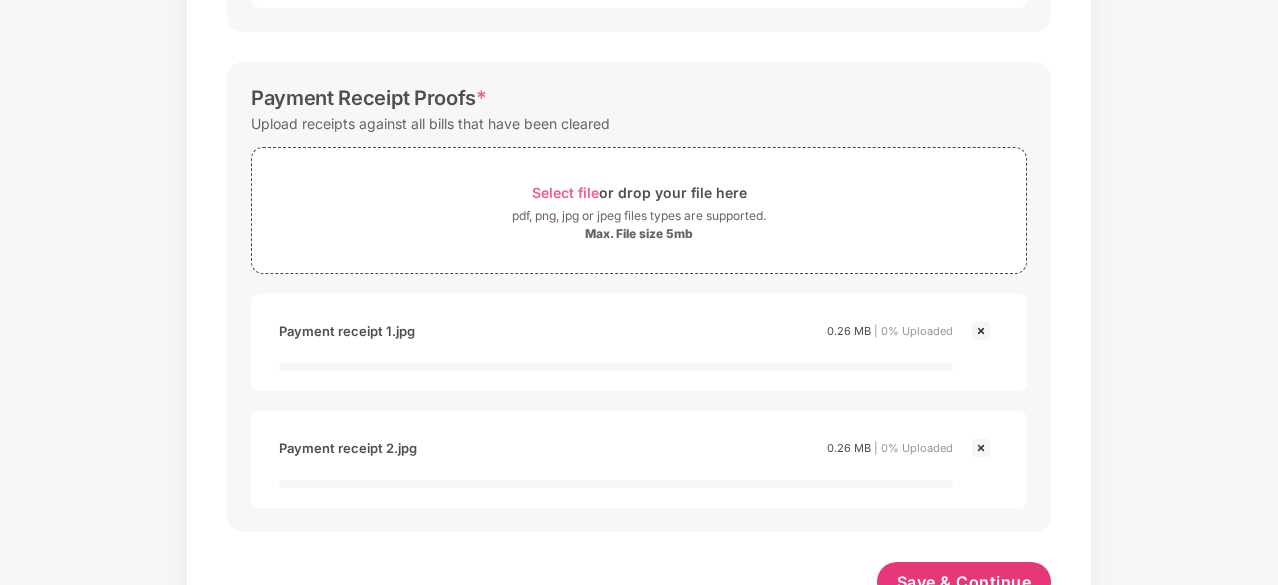 scroll, scrollTop: 1336, scrollLeft: 0, axis: vertical 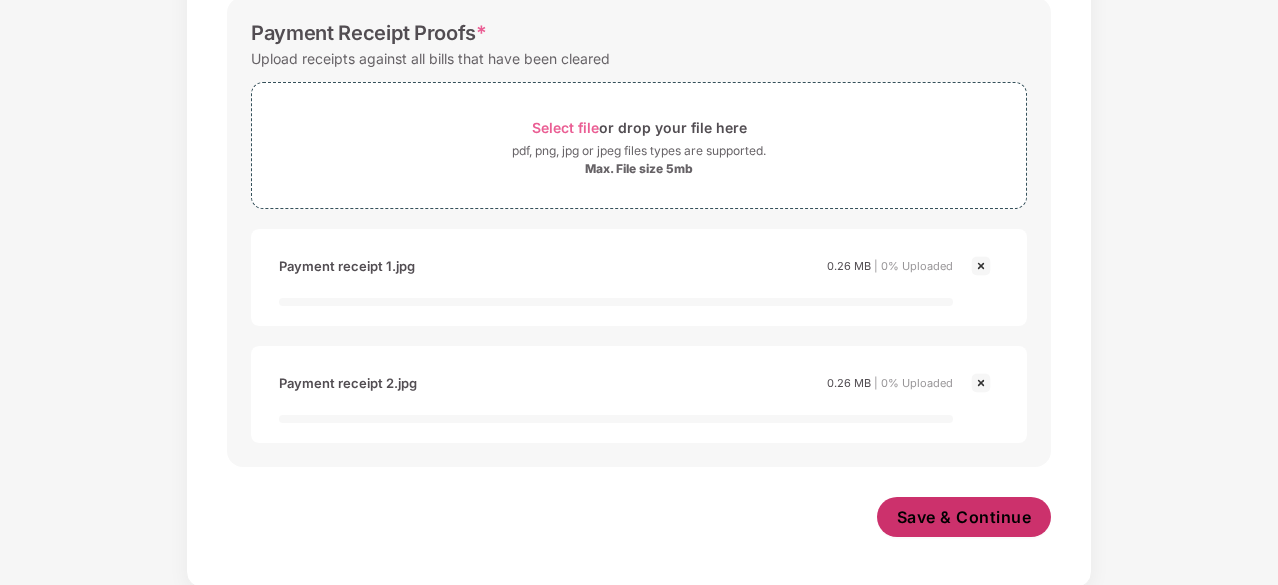 click on "Save & Continue" at bounding box center [964, 517] 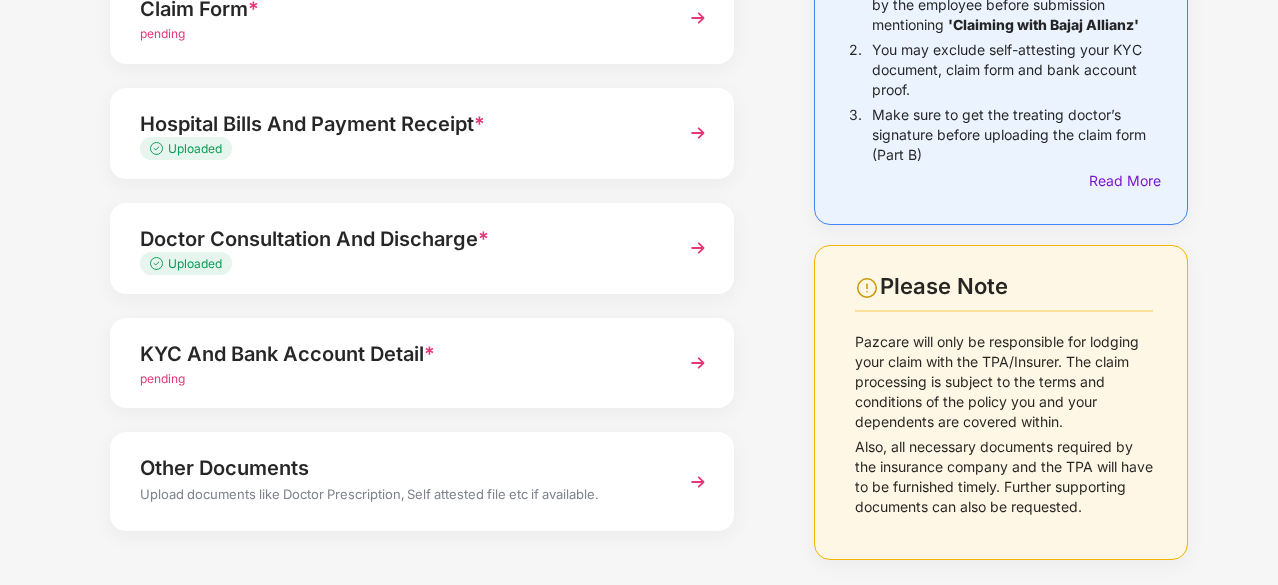scroll, scrollTop: 260, scrollLeft: 0, axis: vertical 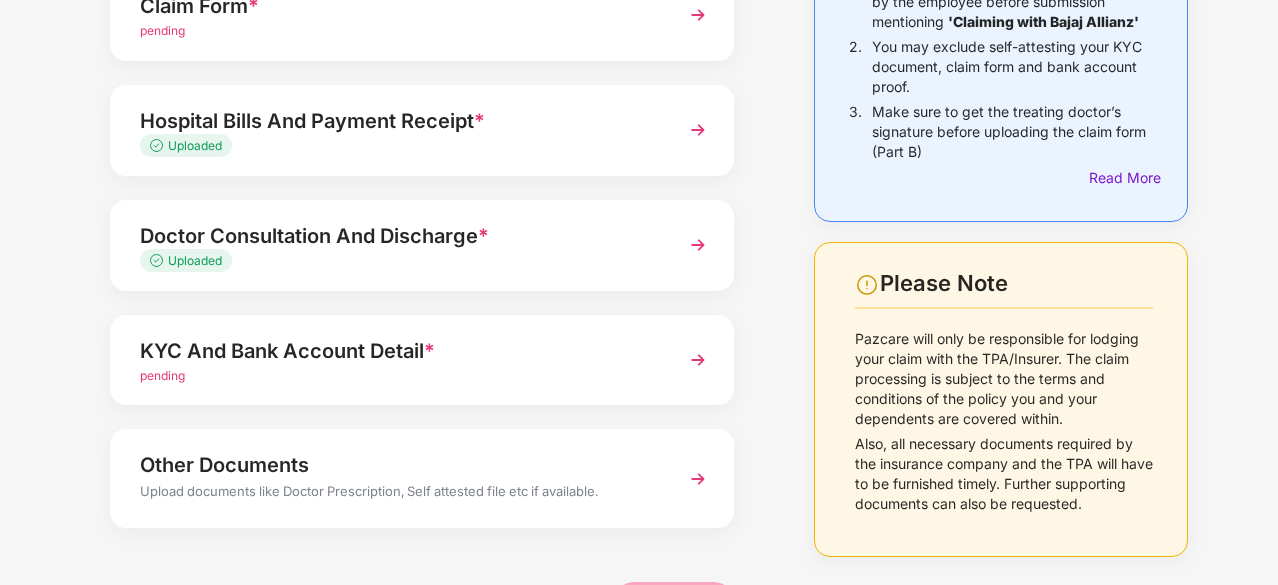 click at bounding box center [698, 245] 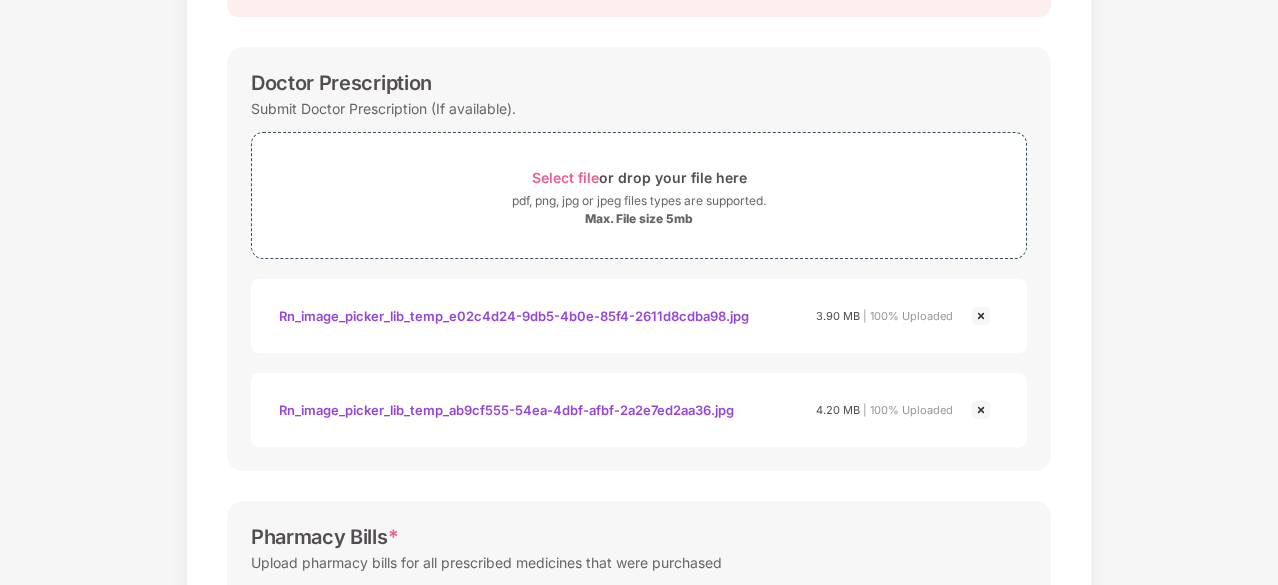 scroll, scrollTop: 0, scrollLeft: 0, axis: both 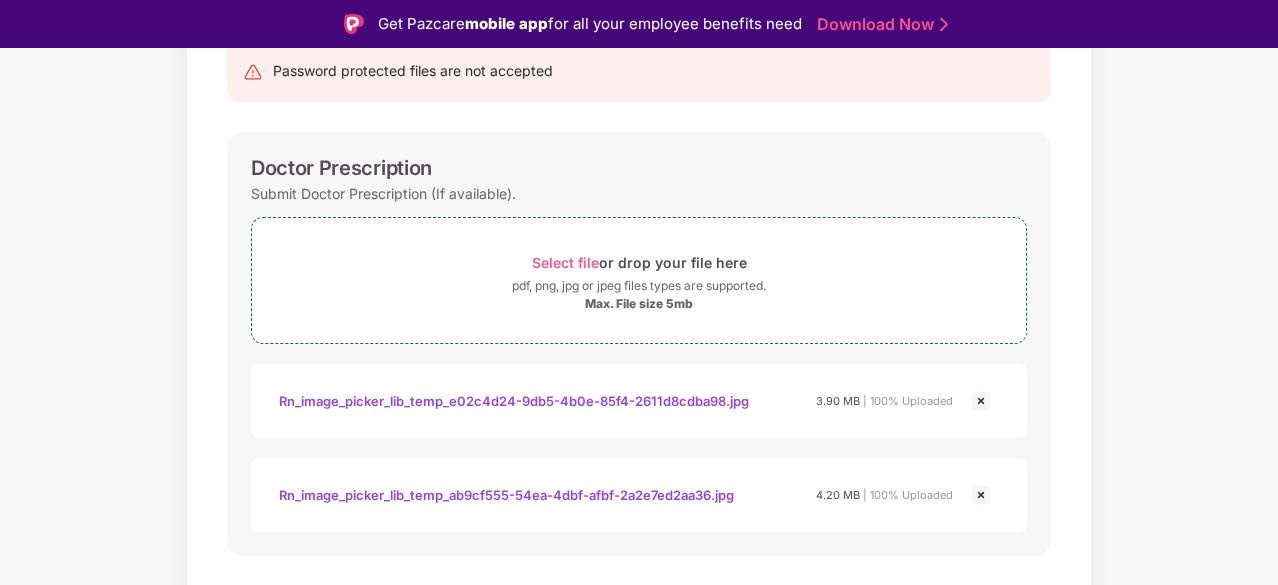 click on "Rn_image_picker_lib_temp_e02c4d24-9db5-4b0e-85f4-2611d8cdba98.jpg" at bounding box center [514, 401] 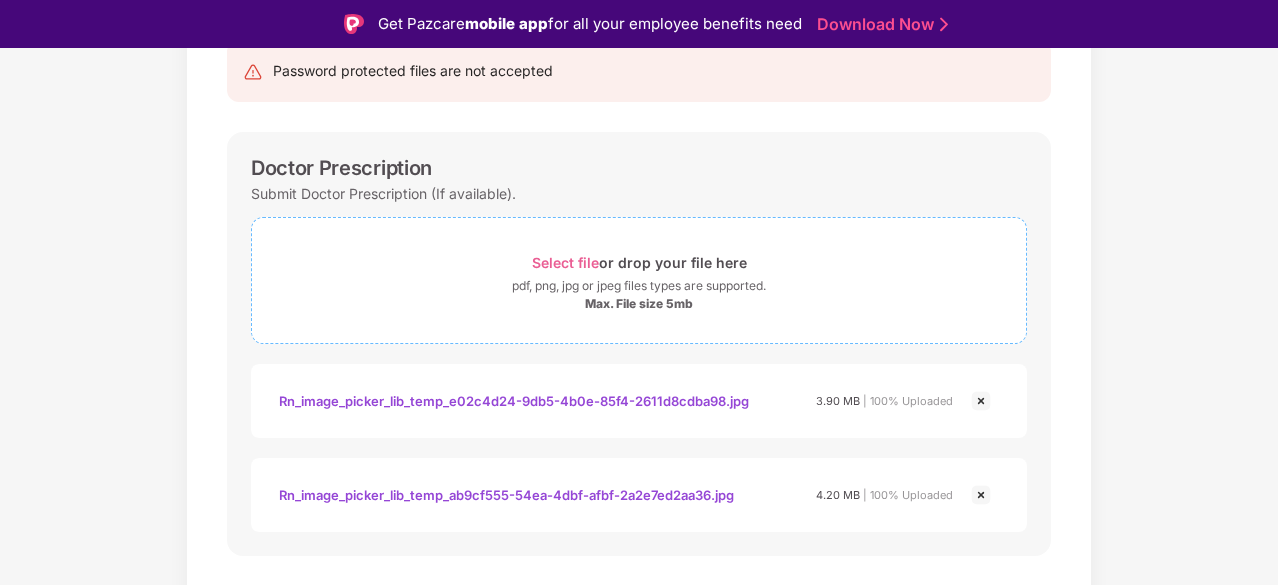 scroll, scrollTop: 386, scrollLeft: 0, axis: vertical 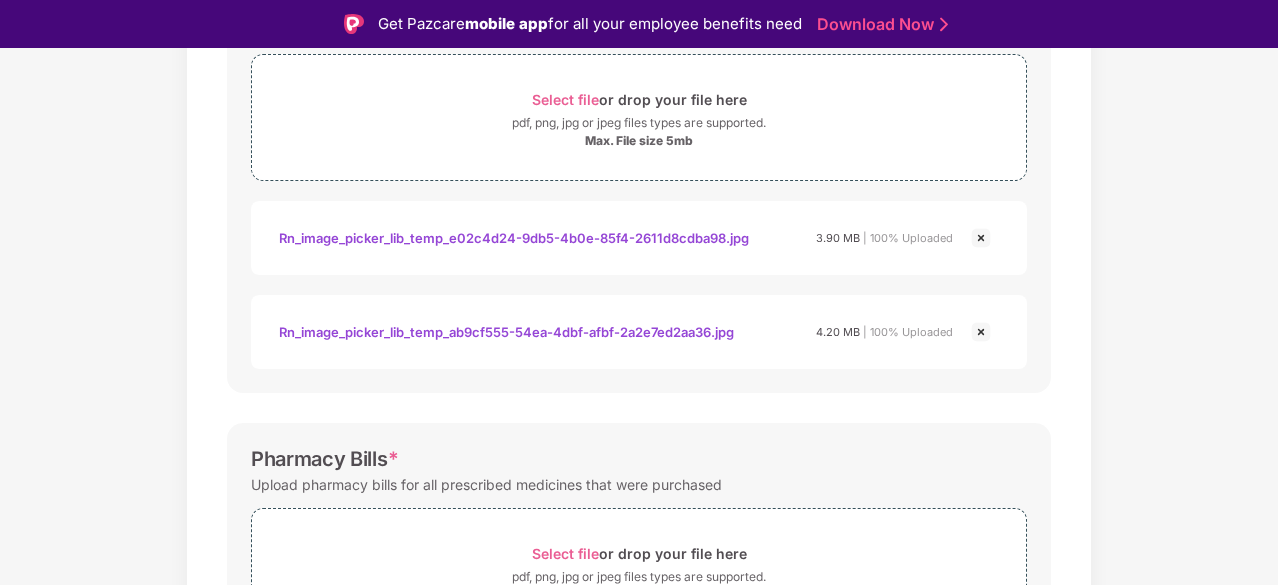 click at bounding box center [981, 332] 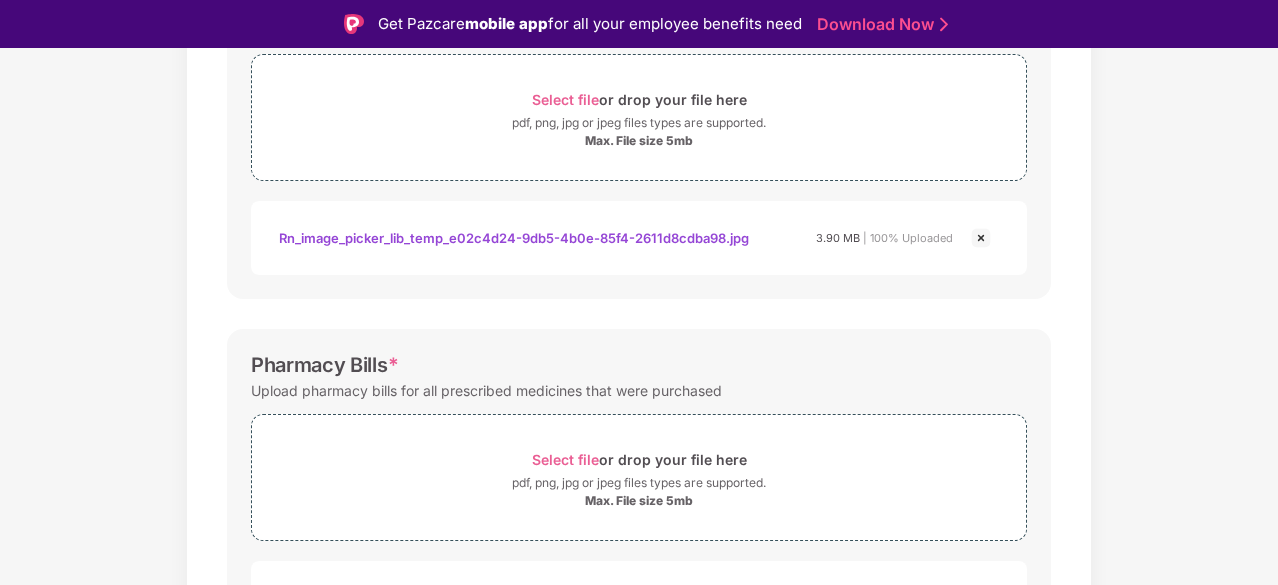 click at bounding box center (981, 238) 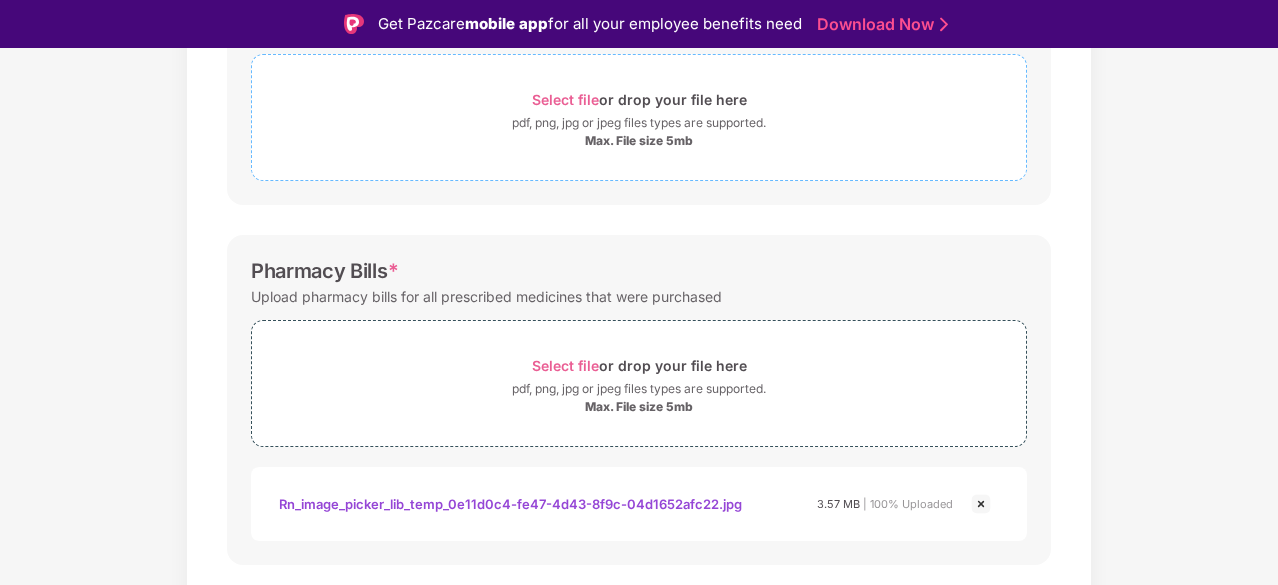 click on "Max. File size 5mb" at bounding box center (639, 141) 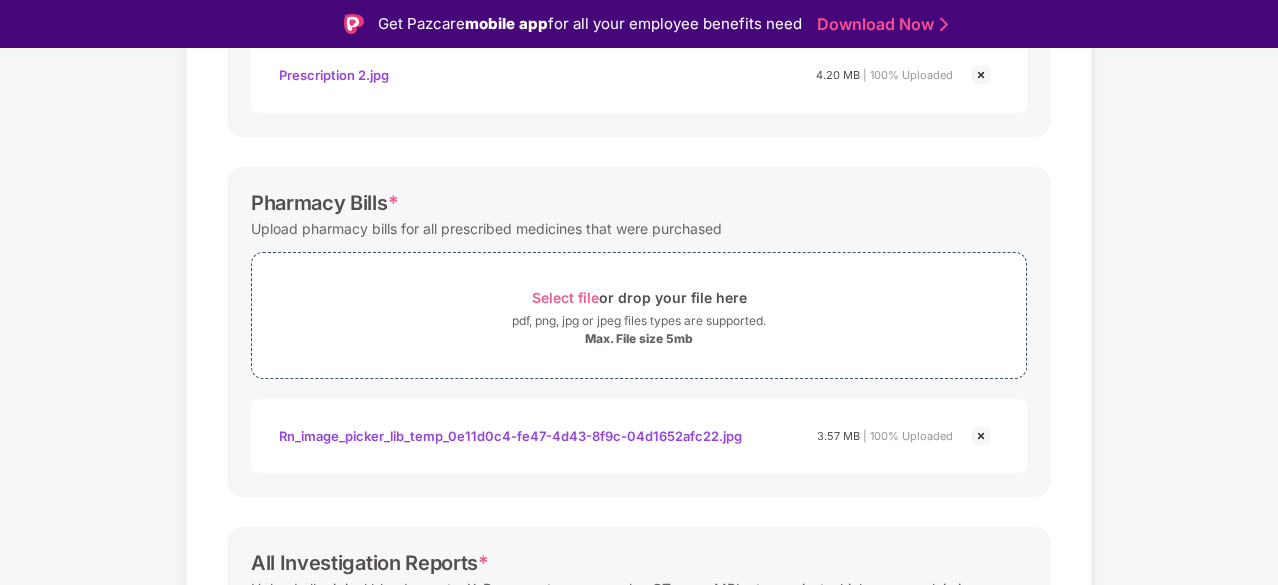 scroll, scrollTop: 736, scrollLeft: 0, axis: vertical 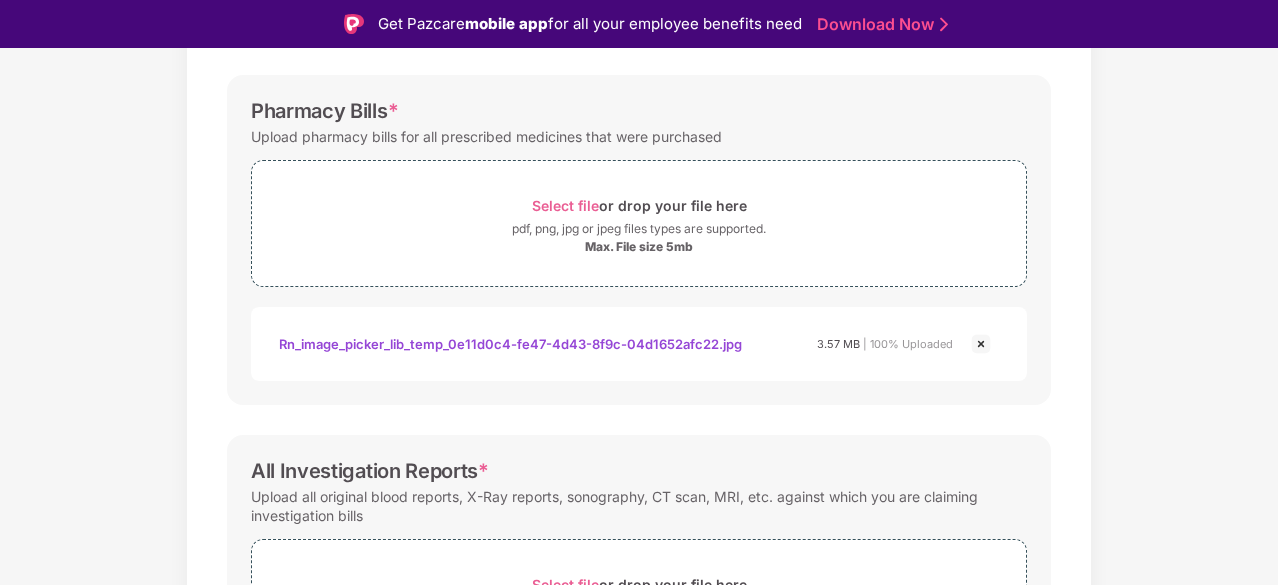 click on "Rn_image_picker_lib_temp_0e11d0c4-fe47-4d43-8f9c-04d1652afc22.jpg" at bounding box center [510, 344] 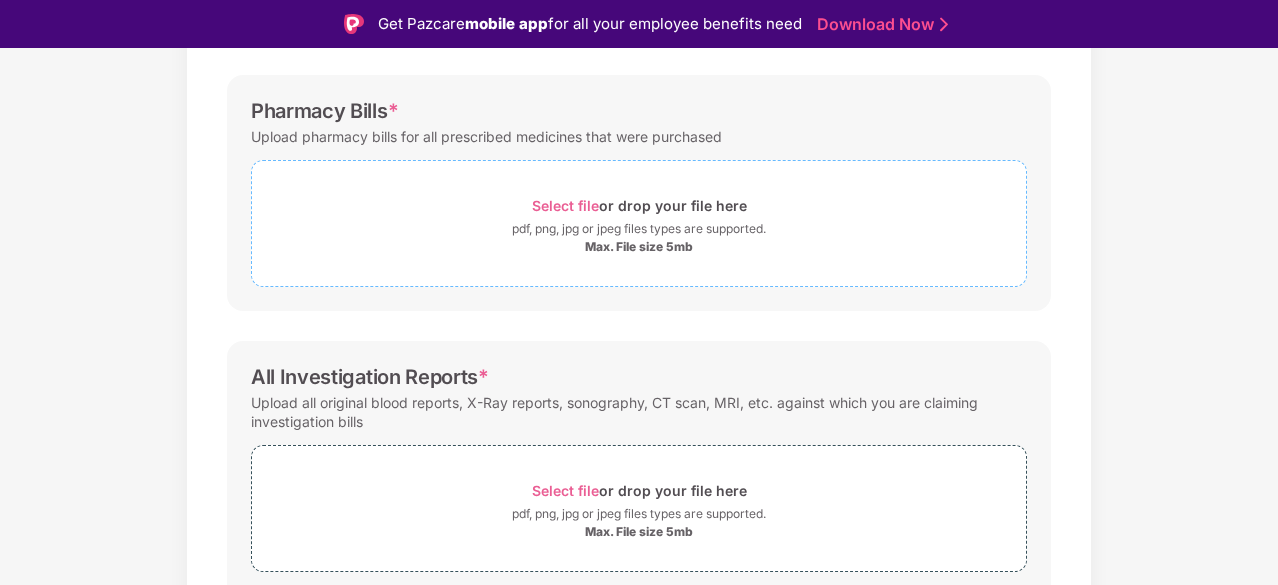 click on "Select file  or drop your file here" at bounding box center (639, 205) 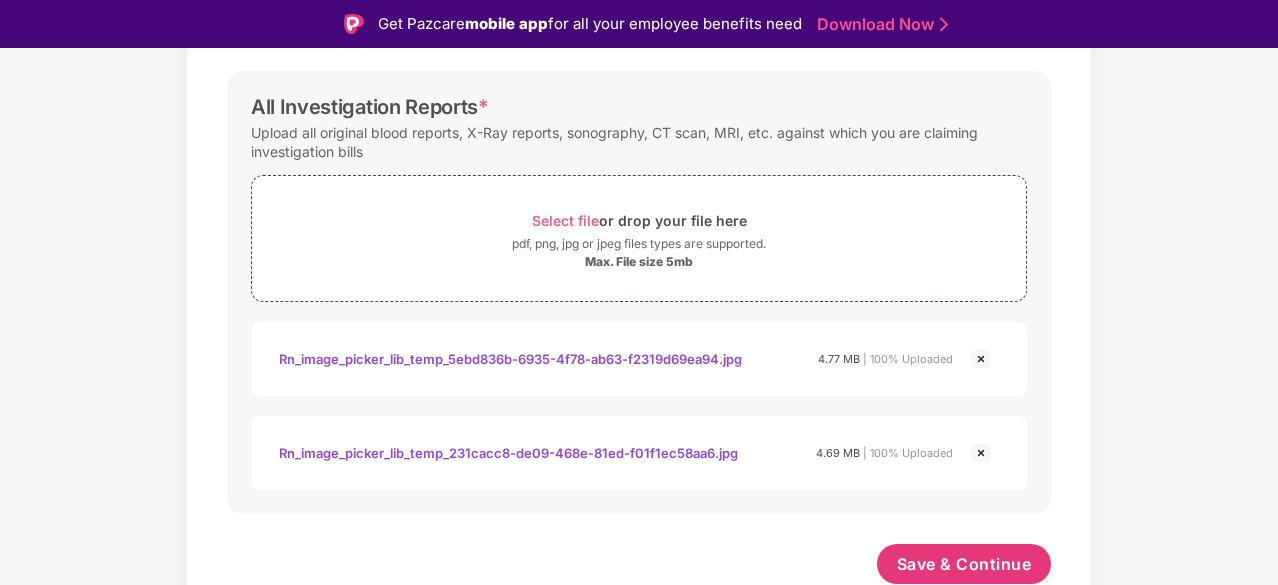 click on "Rn_image_picker_lib_temp_5ebd836b-6935-4f78-ab63-f2319d69ea94.jpg" at bounding box center [510, 359] 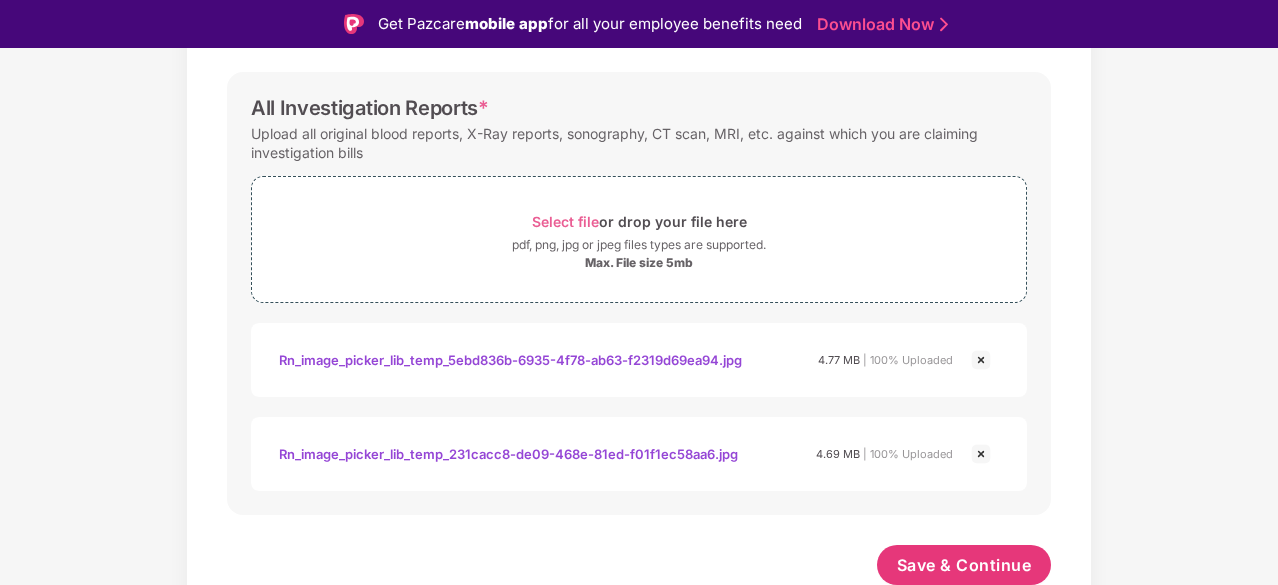 scroll, scrollTop: 1100, scrollLeft: 0, axis: vertical 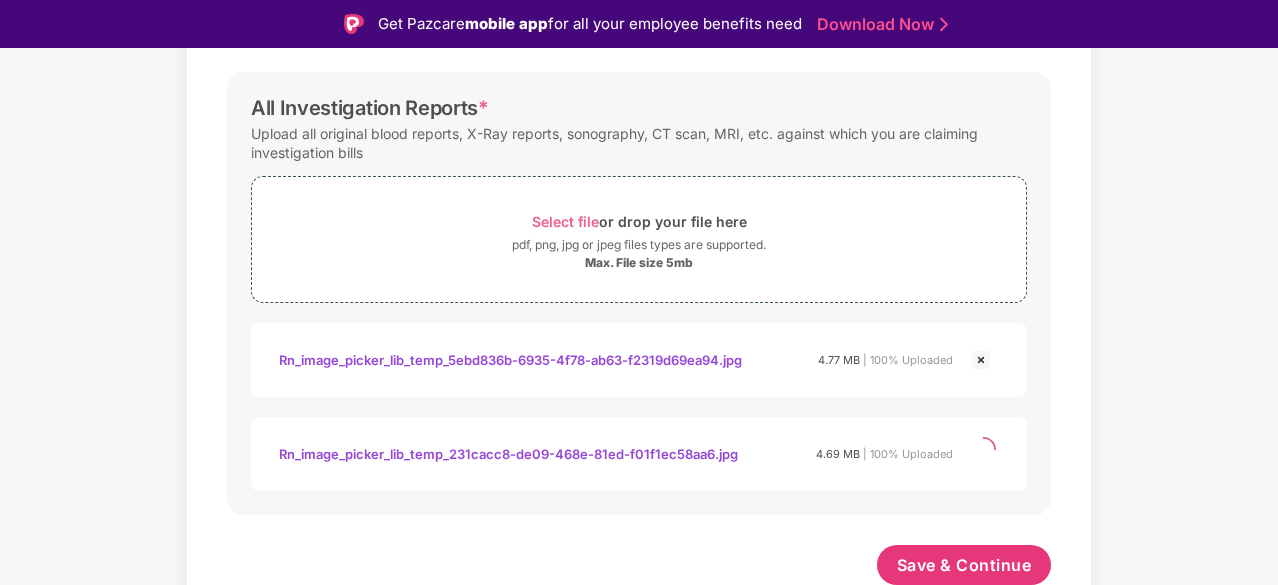 click on "All Investigation Reports * Upload all original blood reports, X-Ray reports, sonography, CT scan, MRI, etc. against which you are claiming investigation bills   Select file  or drop your file here pdf, png, jpg or jpeg files types are supported. Max. File size 5mb   Rn_image_picker_lib_temp_5ebd836b-6935-4f78-ab63-f2319d69ea94.jpg 4.77 MB    | 100% Uploaded Rn_image_picker_lib_temp_231cacc8-de09-468e-81ed-f01f1ec58aa6.jpg 4.69 MB    | 100% Uploaded" at bounding box center [639, 293] 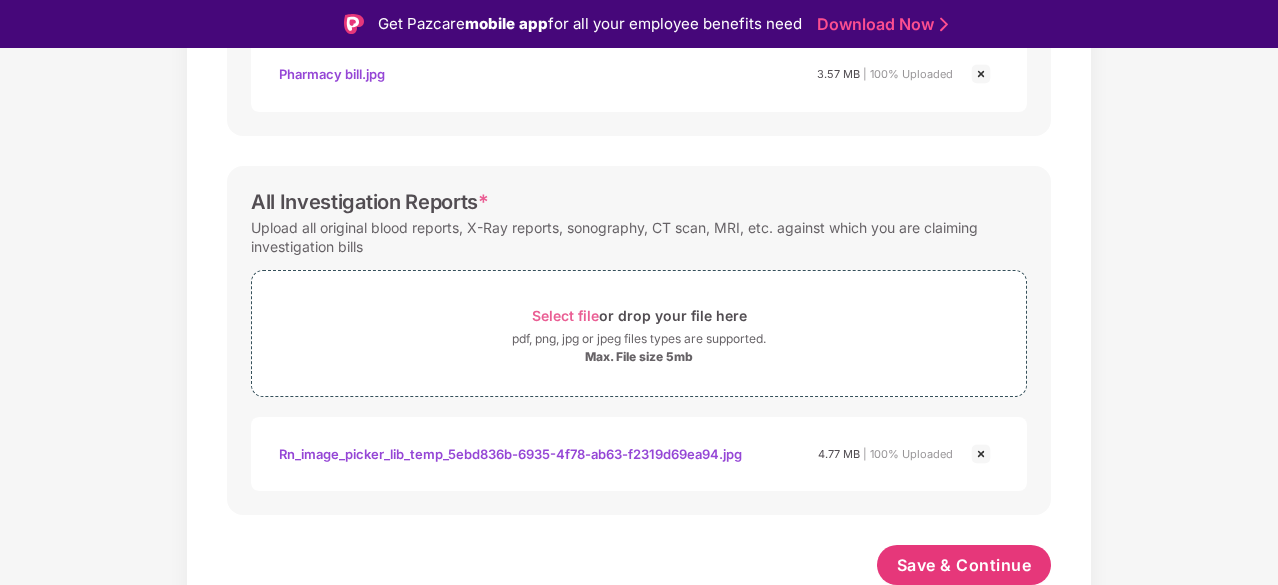 click at bounding box center [981, 454] 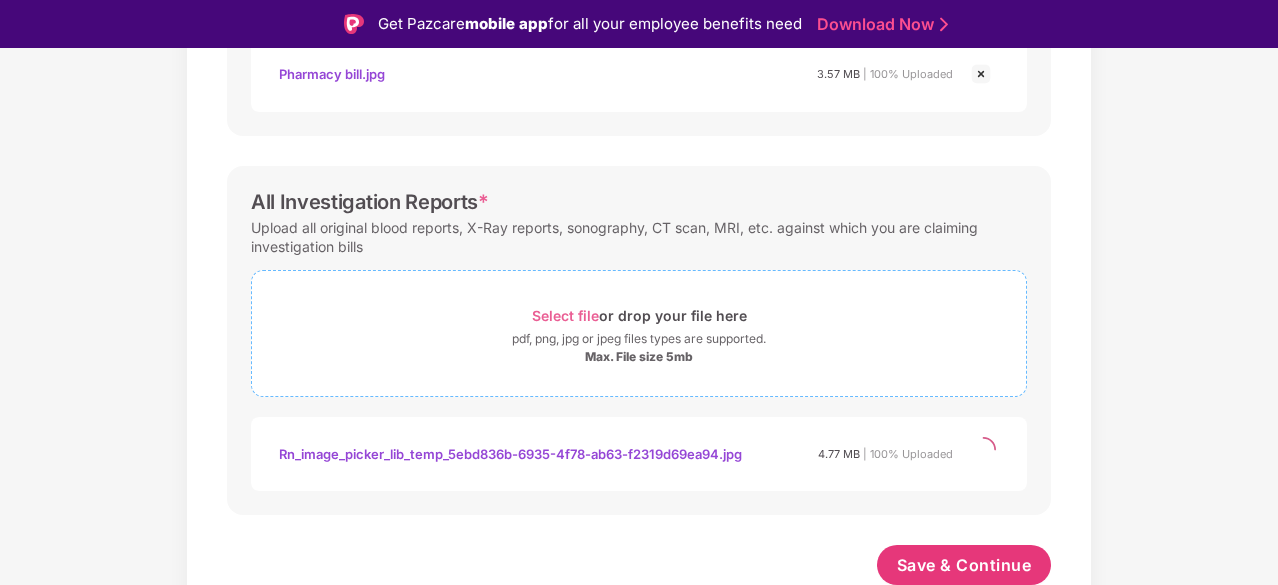 scroll, scrollTop: 912, scrollLeft: 0, axis: vertical 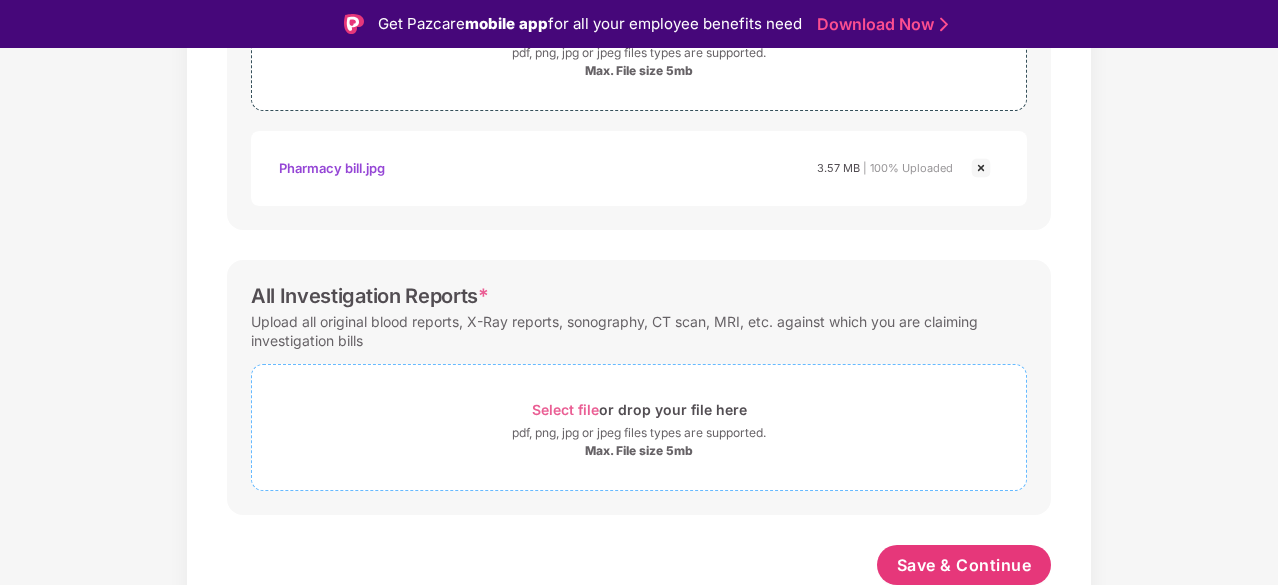 click on "pdf, png, jpg or jpeg files types are supported." at bounding box center [639, 433] 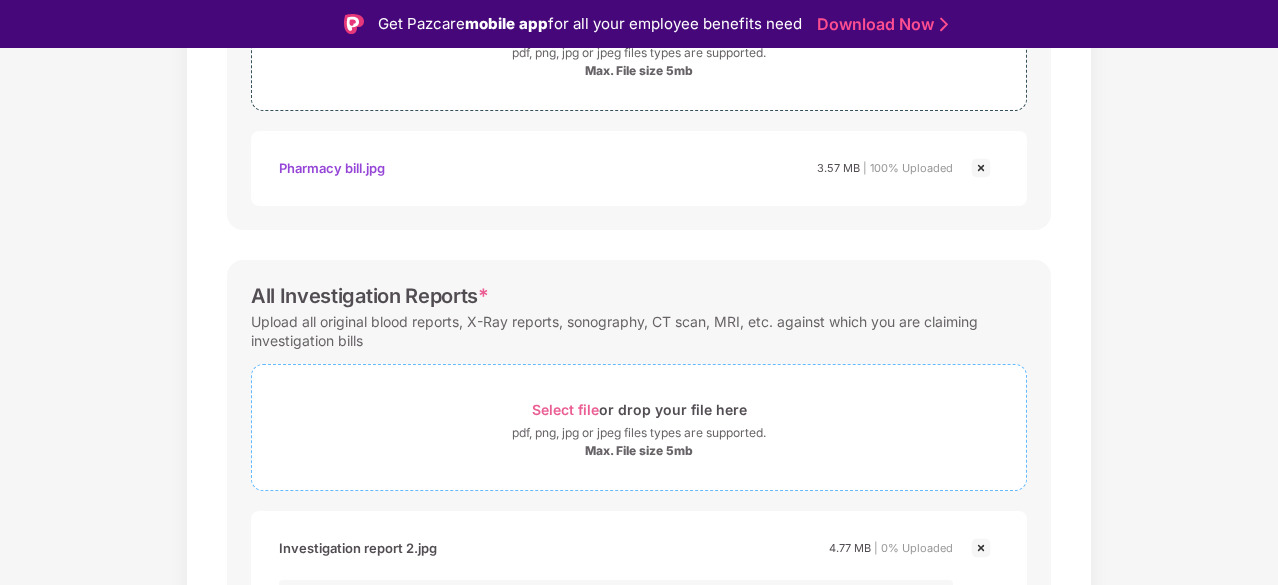 scroll, scrollTop: 1029, scrollLeft: 0, axis: vertical 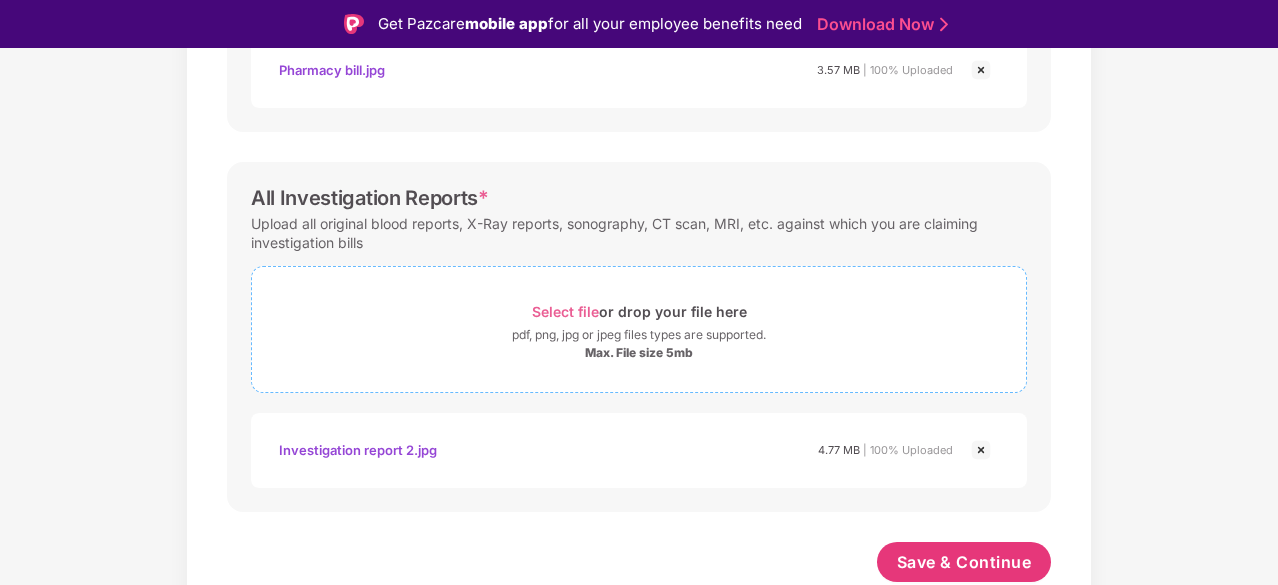 click on "pdf, png, jpg or jpeg files types are supported." at bounding box center [639, 335] 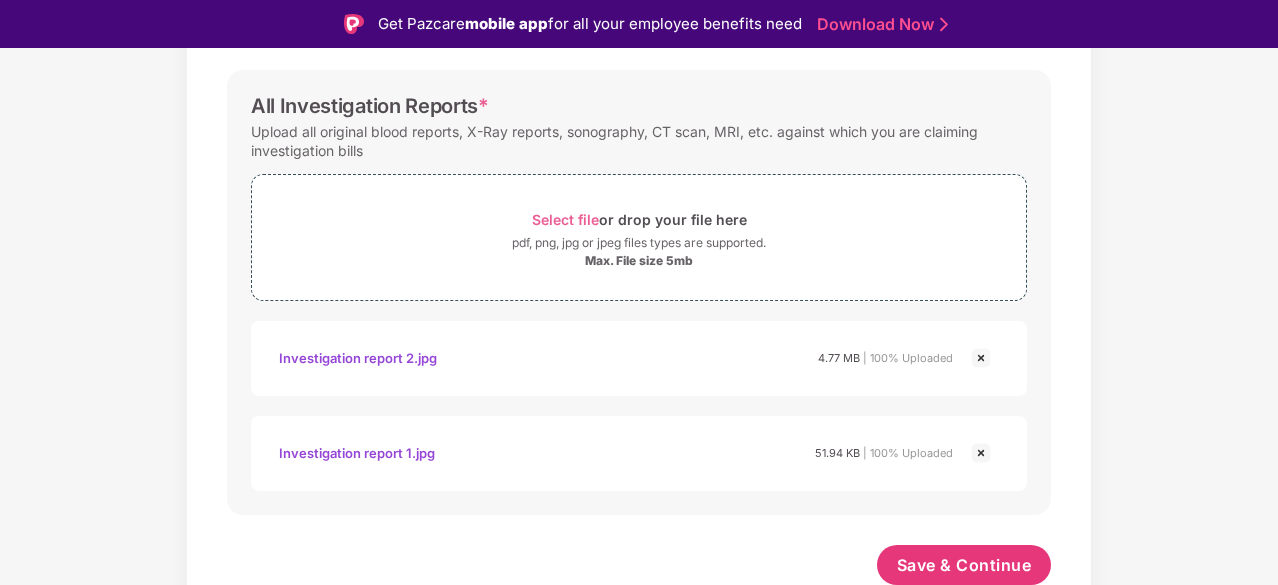 scroll, scrollTop: 1102, scrollLeft: 0, axis: vertical 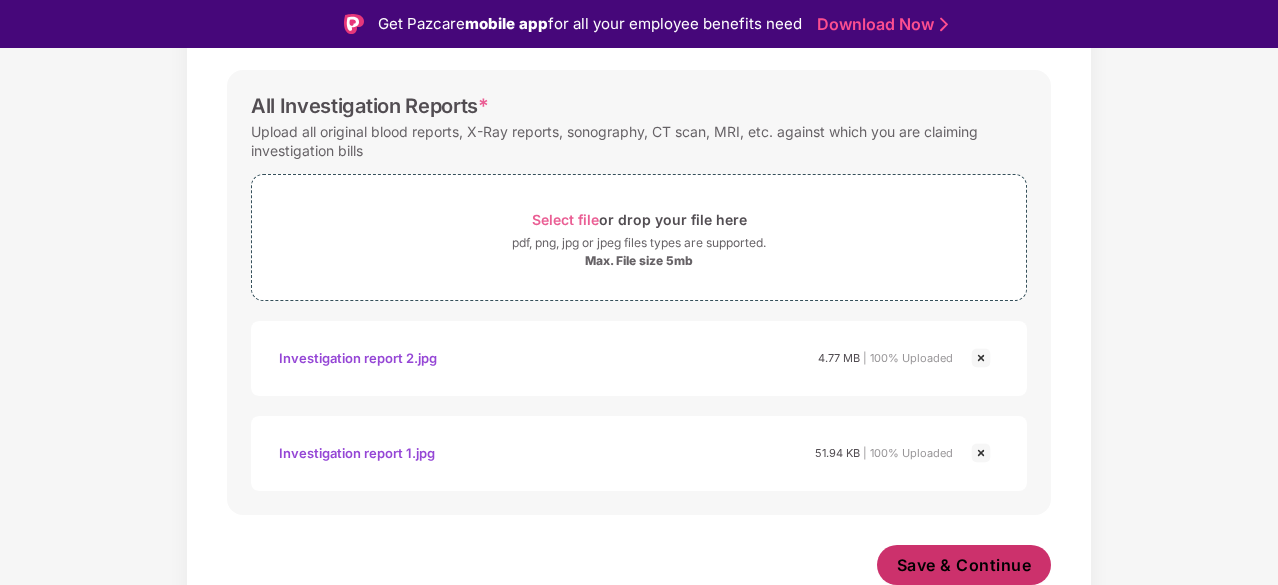 click on "Save & Continue" at bounding box center [964, 565] 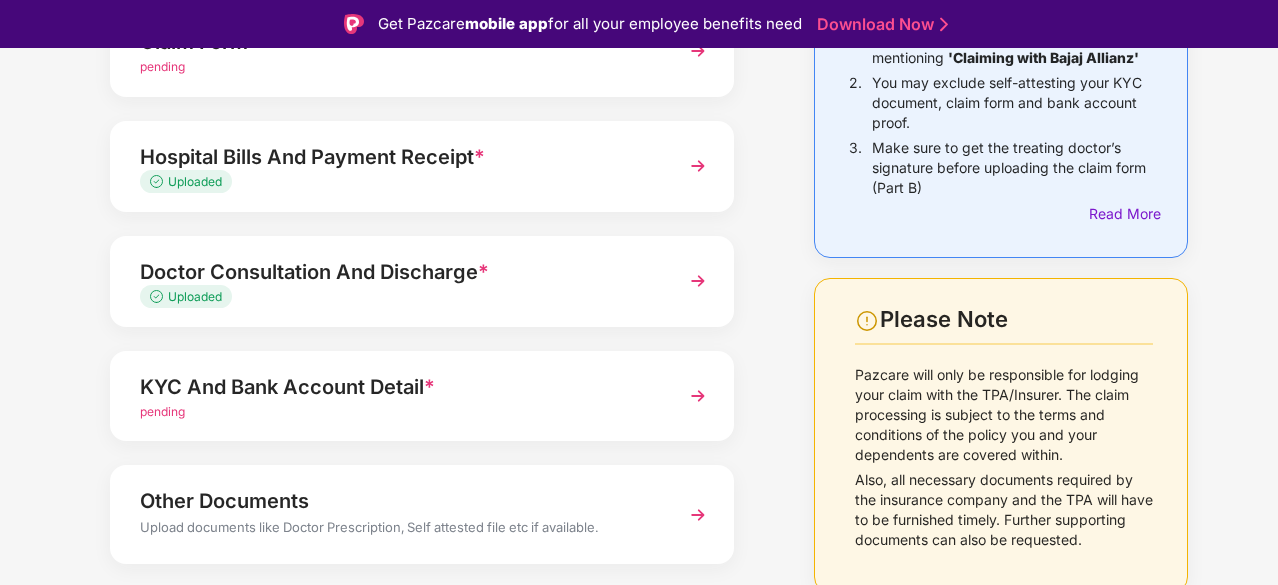 scroll, scrollTop: 274, scrollLeft: 0, axis: vertical 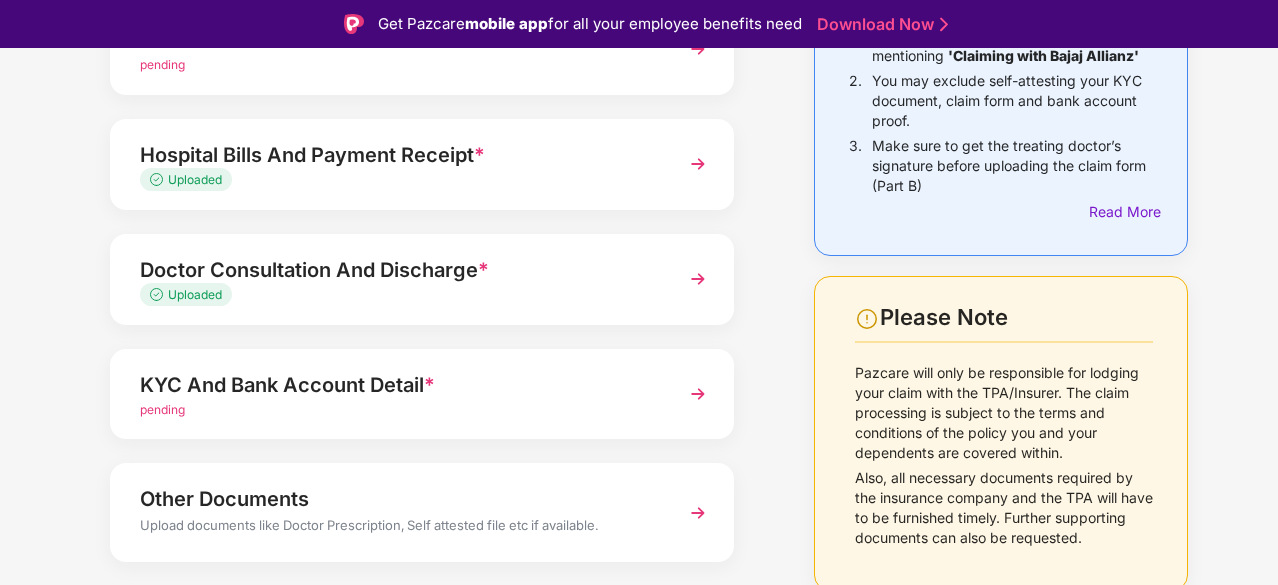 click on "KYC And Bank Account Detail *" at bounding box center [398, 385] 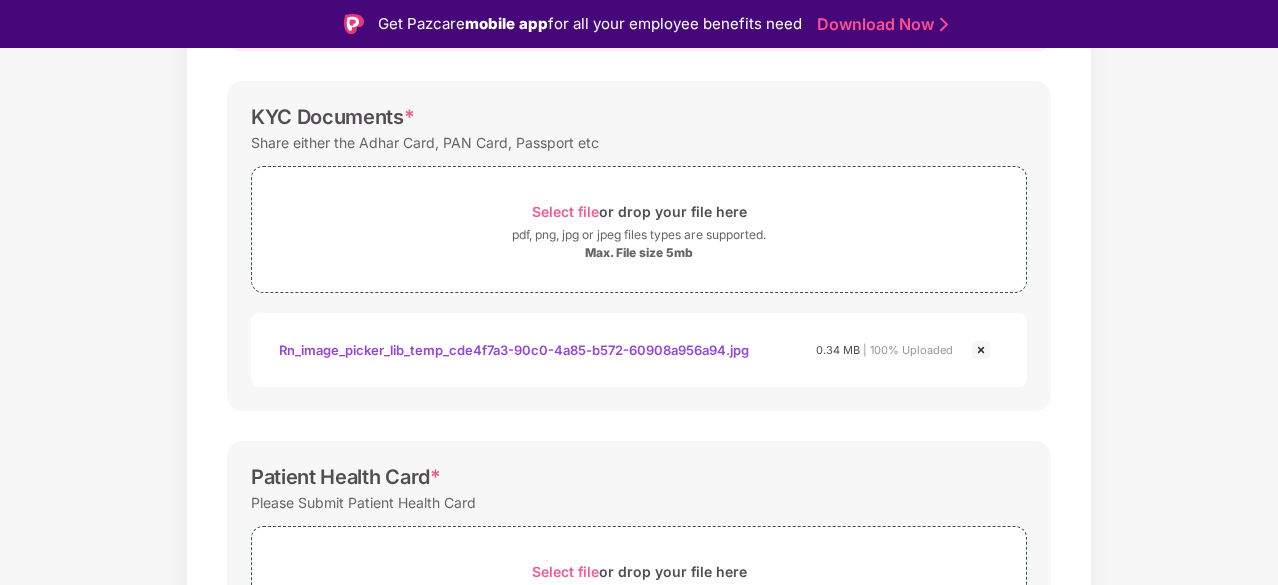 scroll, scrollTop: 344, scrollLeft: 0, axis: vertical 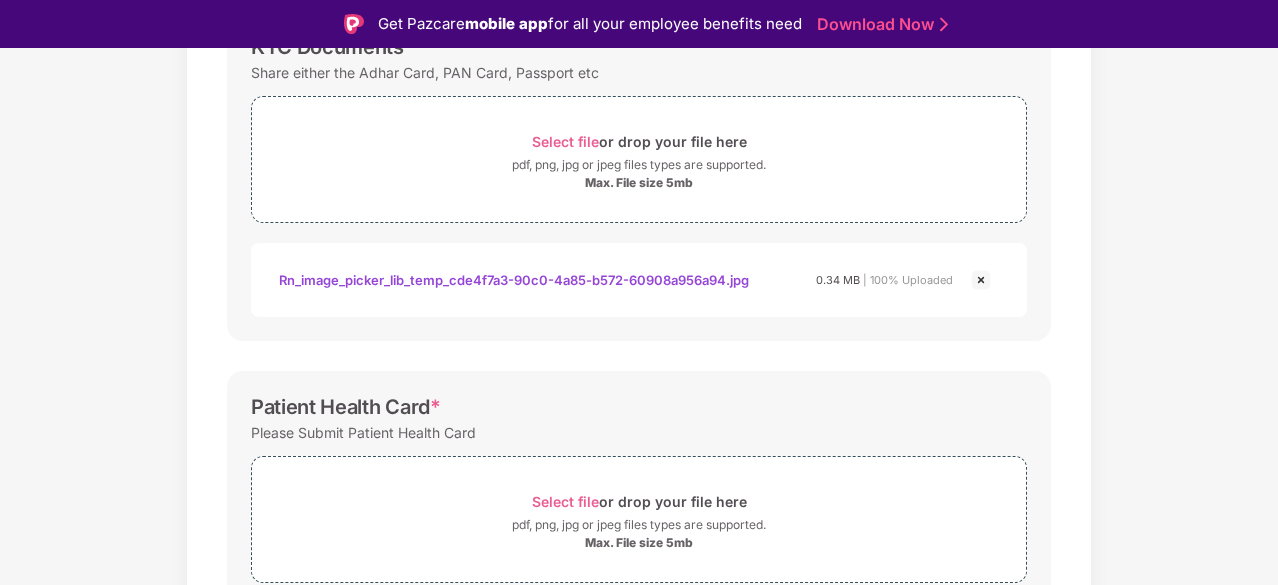 click on "Rn_image_picker_lib_temp_cde4f7a3-90c0-4a85-b572-60908a956a94.jpg" at bounding box center (514, 280) 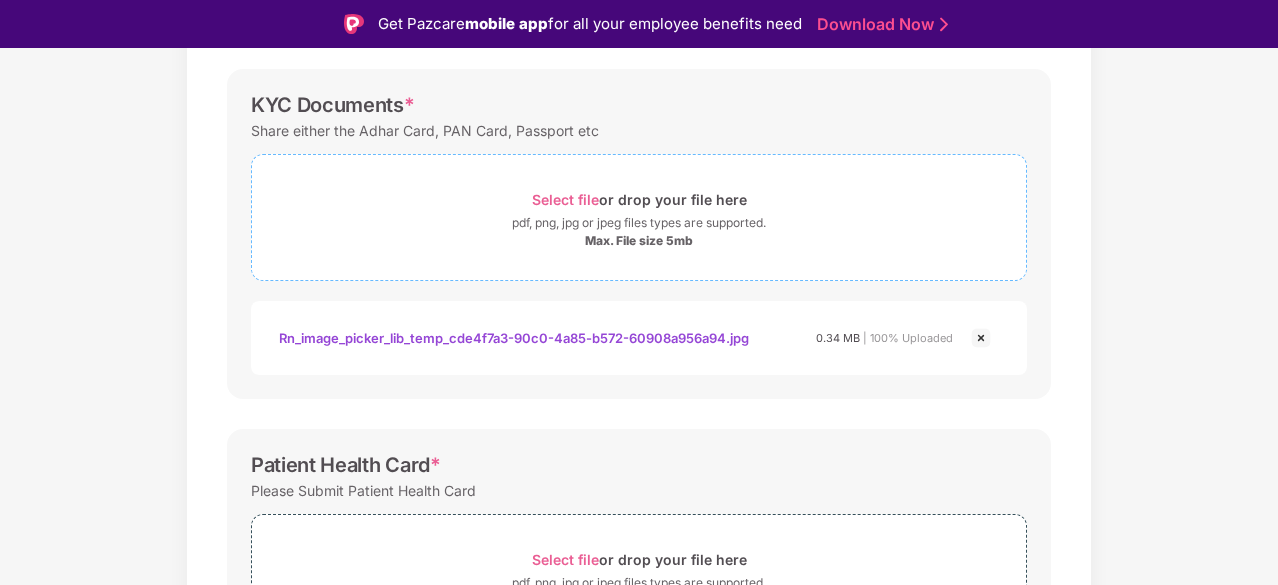 scroll, scrollTop: 276, scrollLeft: 0, axis: vertical 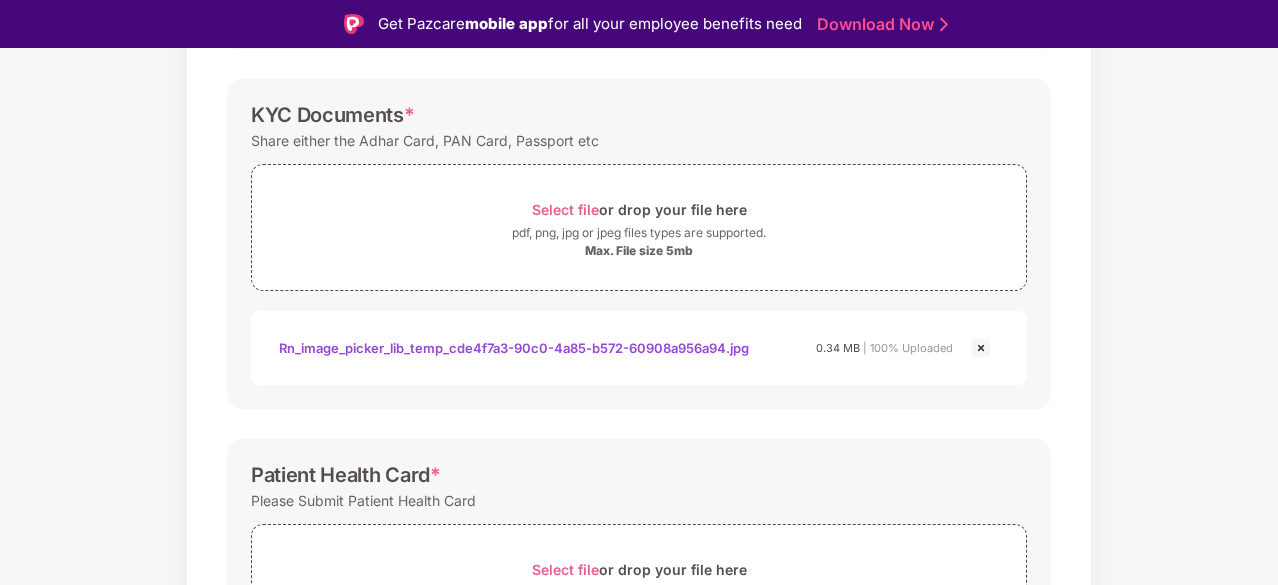 click at bounding box center [981, 348] 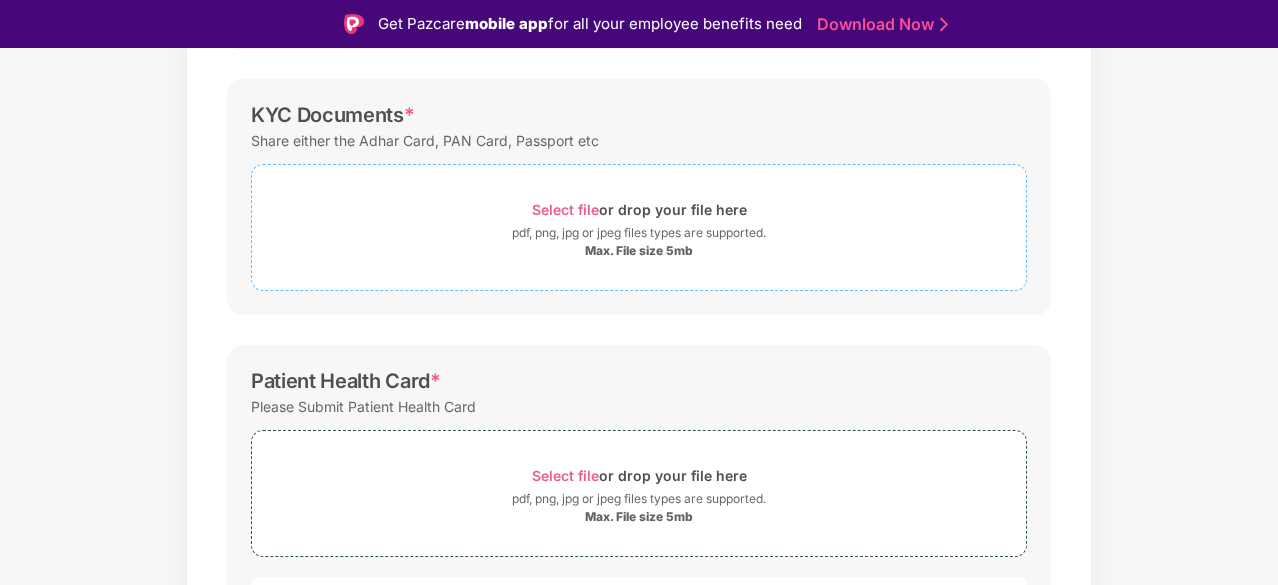 click on "Select file  or drop your file here" at bounding box center [639, 209] 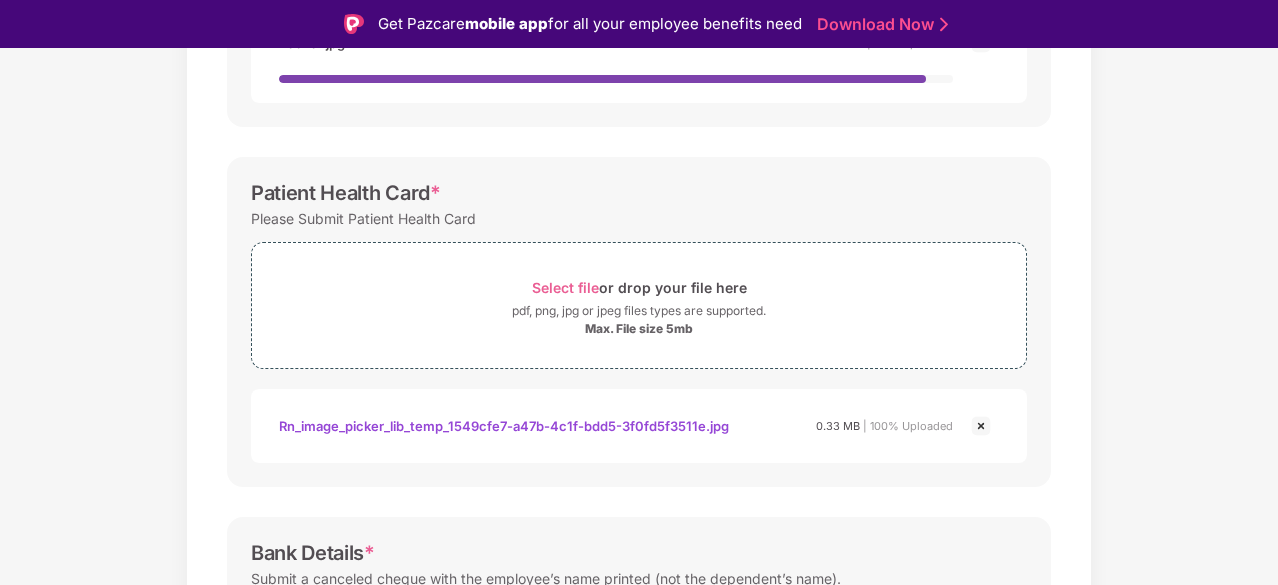 scroll, scrollTop: 591, scrollLeft: 0, axis: vertical 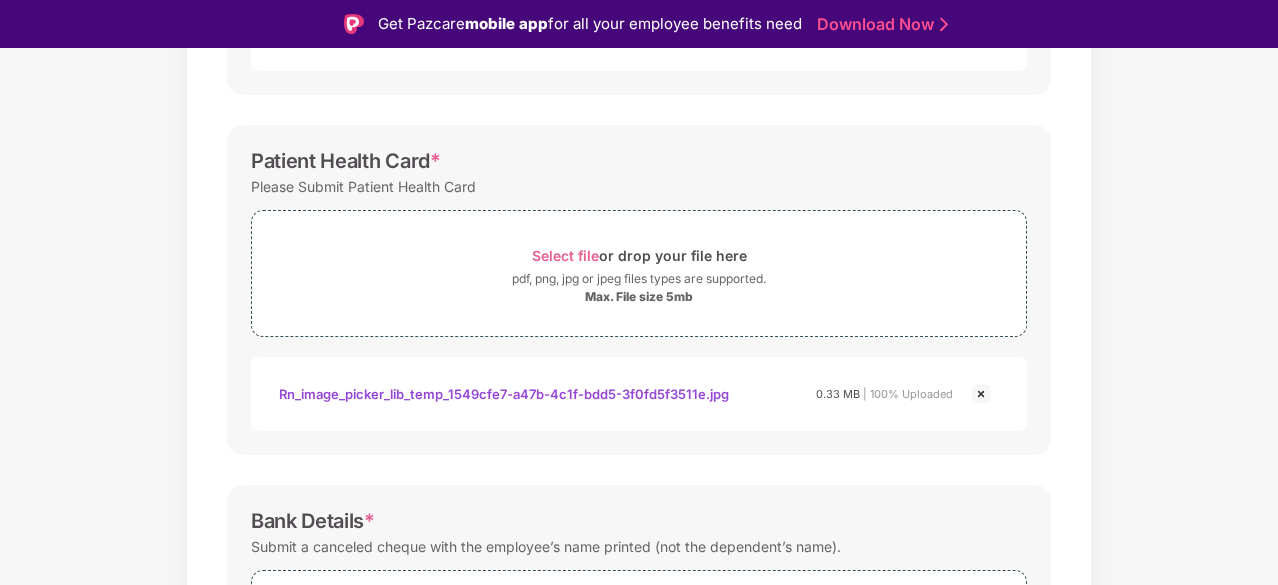 click on "Rn_image_picker_lib_temp_1549cfe7-a47b-4c1f-bdd5-3f0fd5f3511e.jpg" at bounding box center [504, 394] 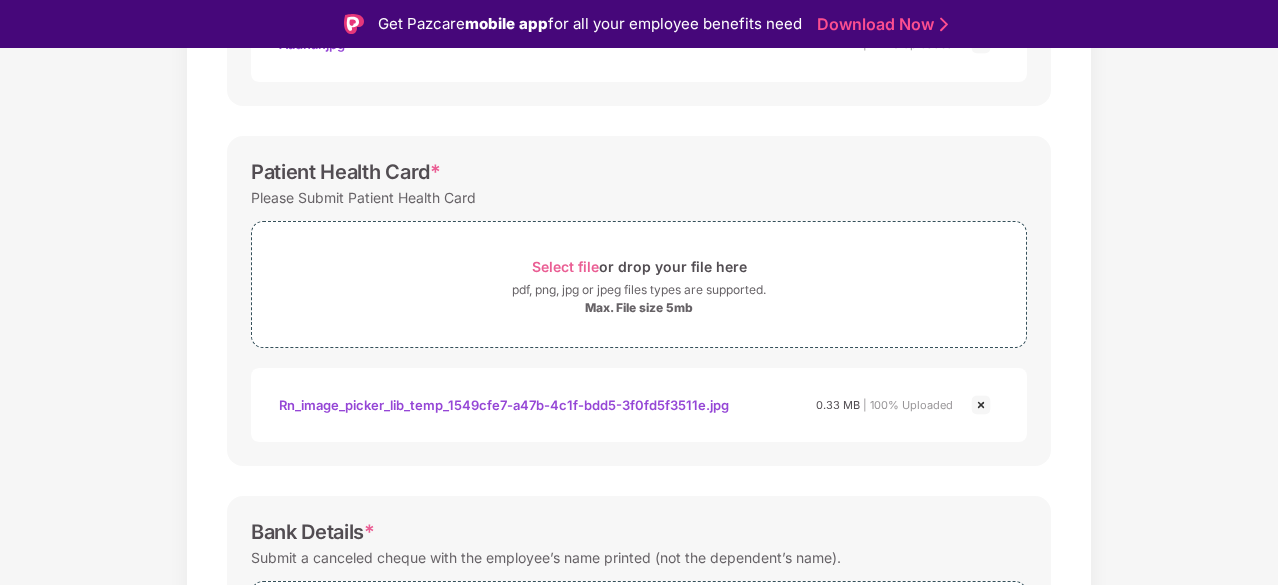 scroll, scrollTop: 579, scrollLeft: 0, axis: vertical 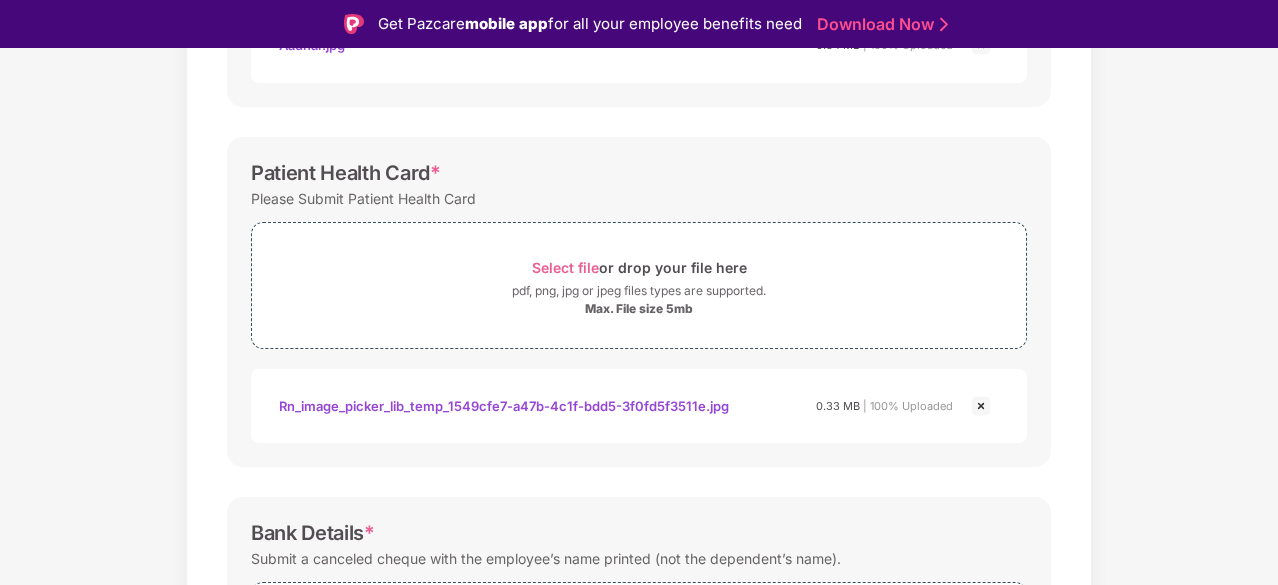 click at bounding box center (981, 406) 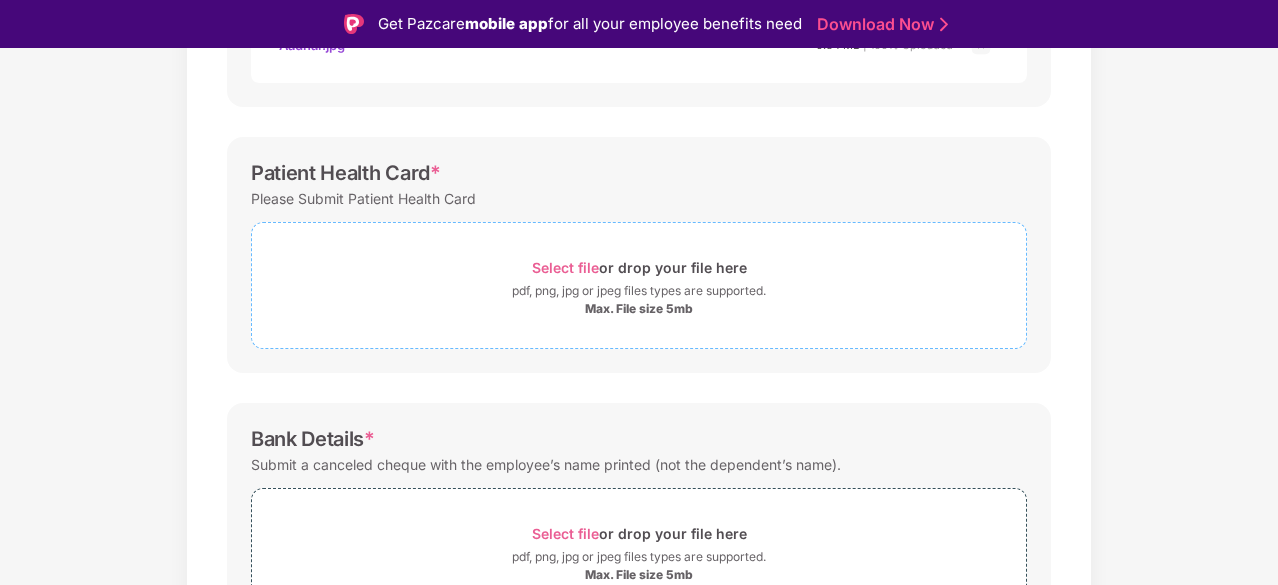 click on "Max. File size 5mb" at bounding box center (639, 309) 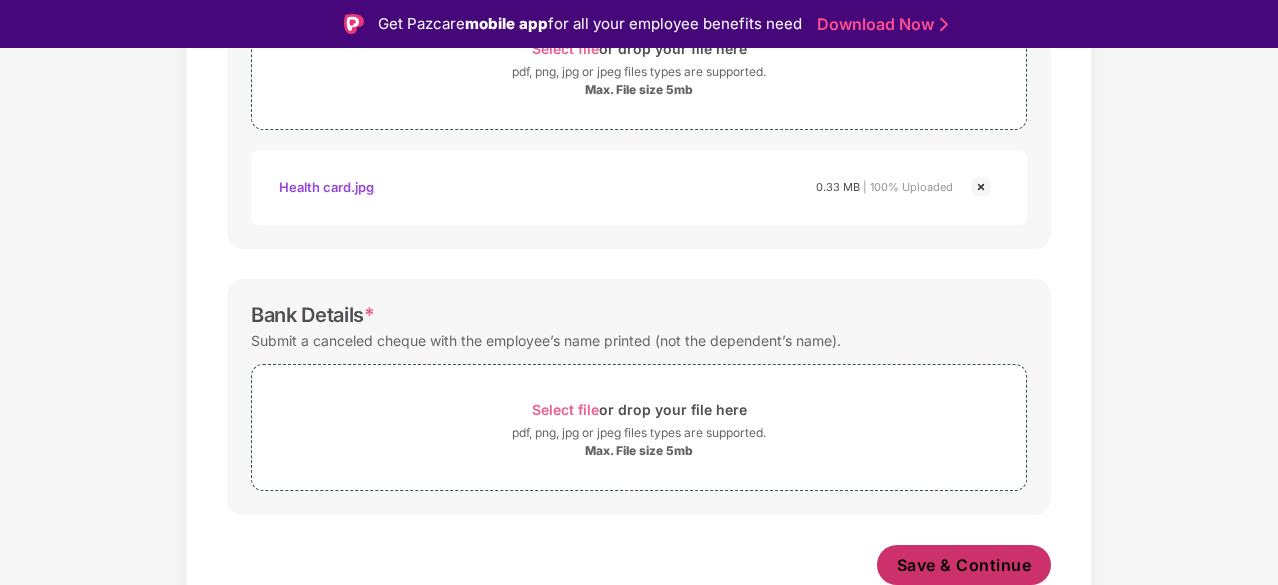 scroll, scrollTop: 798, scrollLeft: 0, axis: vertical 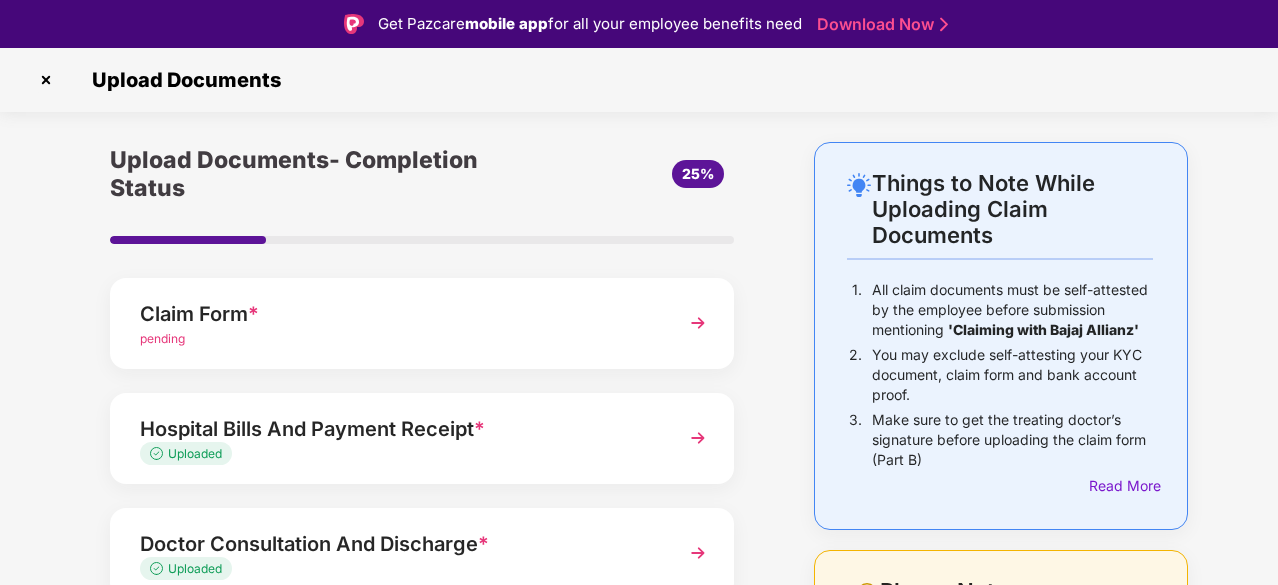 click on "pending" at bounding box center (398, 339) 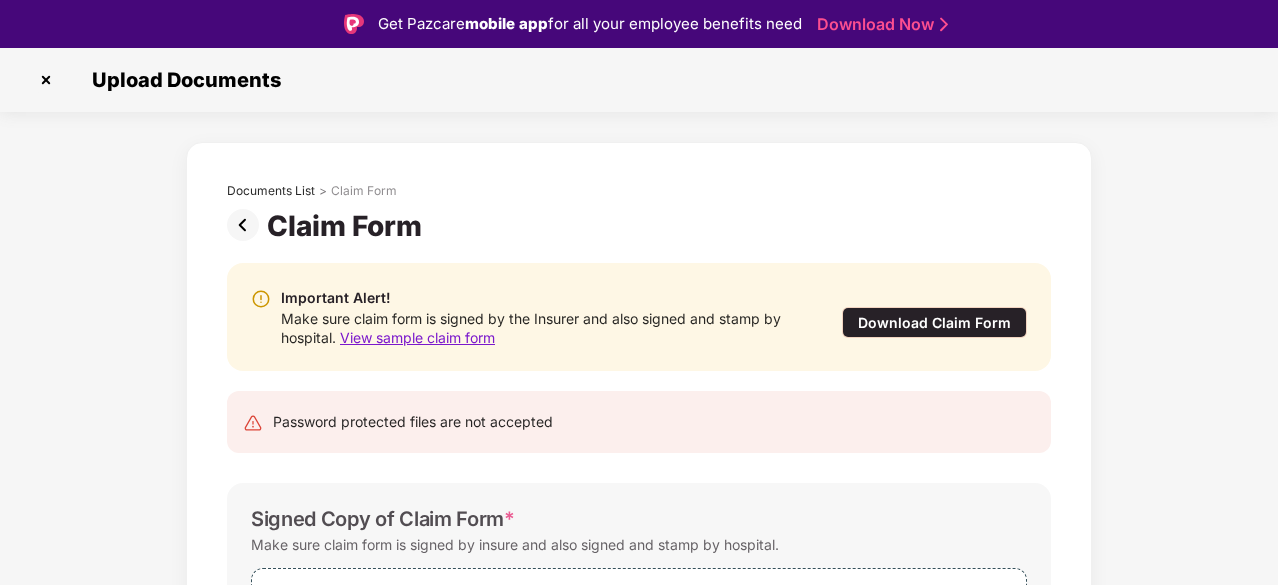 click on "View sample claim form" at bounding box center [417, 337] 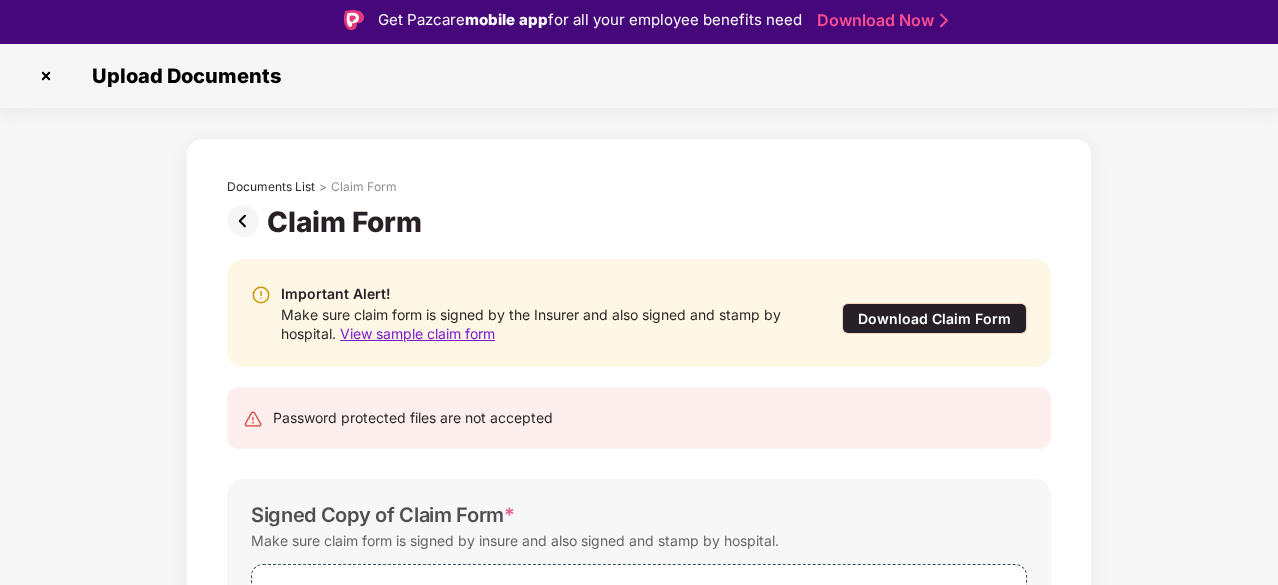 click on "Documents List > Claim Form   Claim Form Important Alert! Make sure claim form is signed by the Insurer and also signed and stamp by hospital.    View sample claim form Download Claim Form Password protected files are not accepted Signed Copy of Claim Form * Make sure claim form is signed by insure and also signed and stamp by hospital.   Select file  or drop your file here pdf, png, jpg or jpeg files types are supported. Max. File size 5mb    Save & Continue" at bounding box center (639, 487) 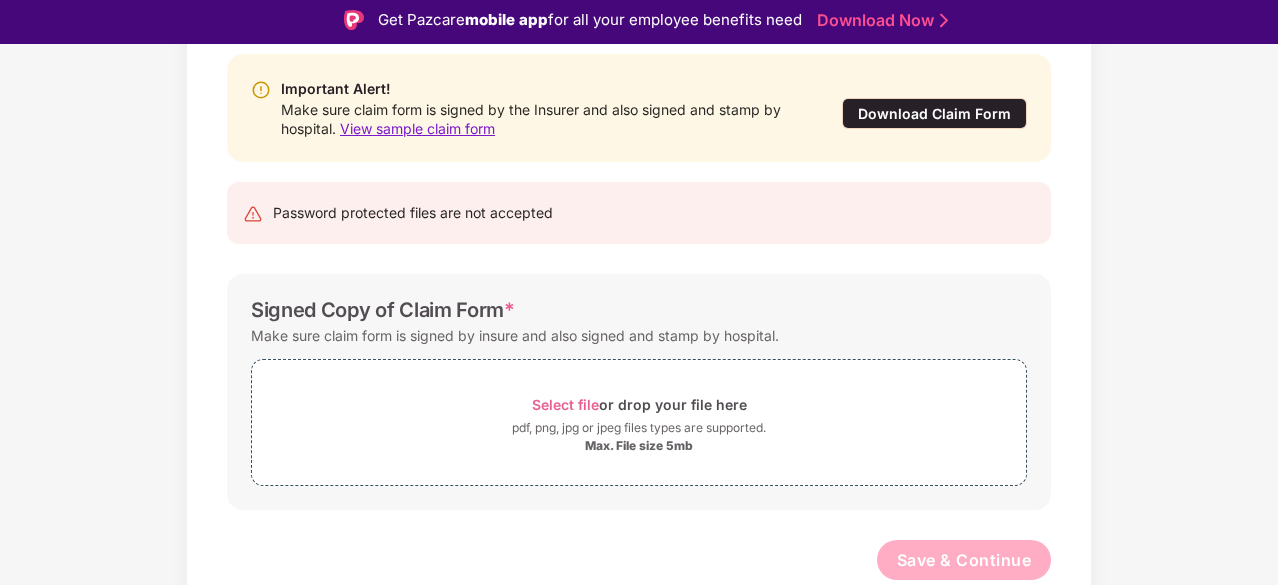 scroll, scrollTop: 0, scrollLeft: 0, axis: both 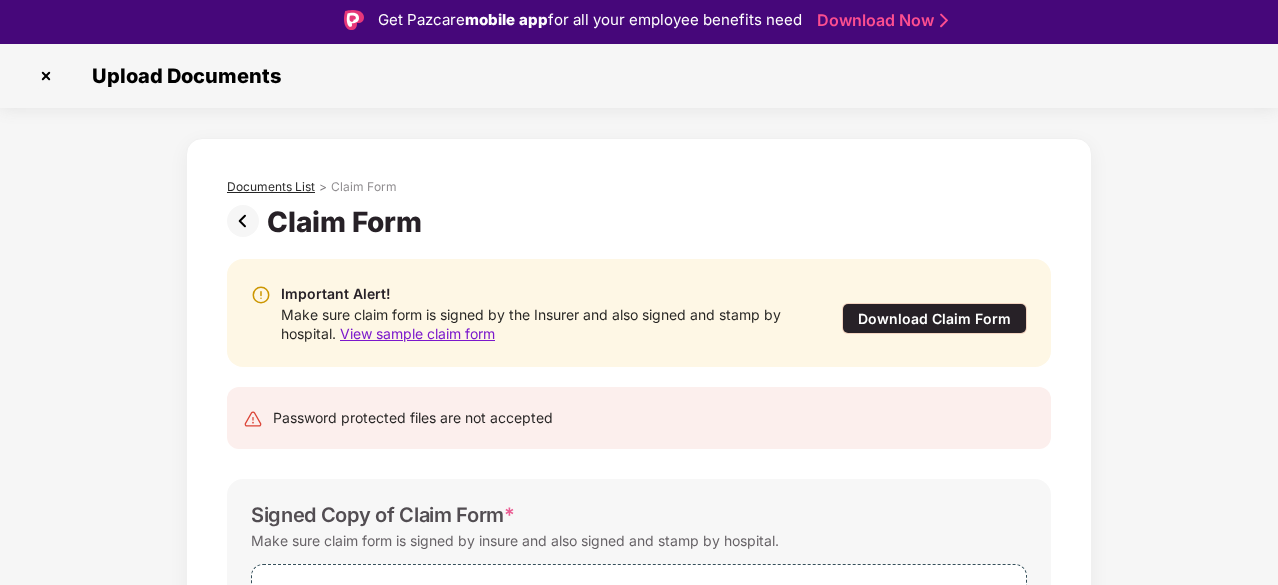 click on "Documents List" at bounding box center [271, 187] 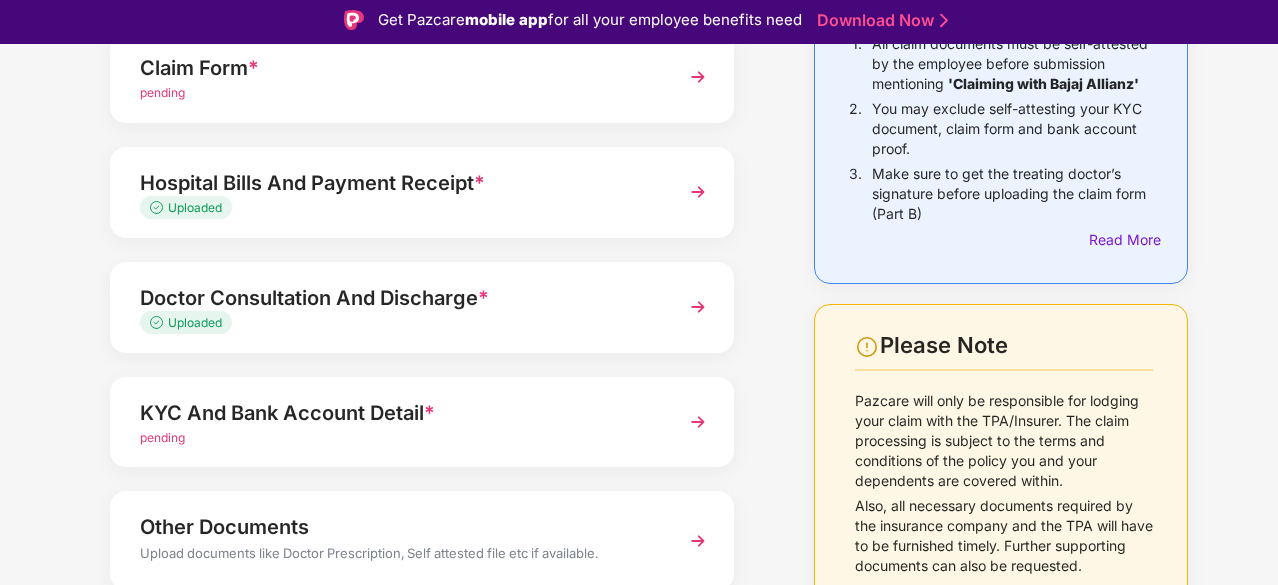 scroll, scrollTop: 326, scrollLeft: 0, axis: vertical 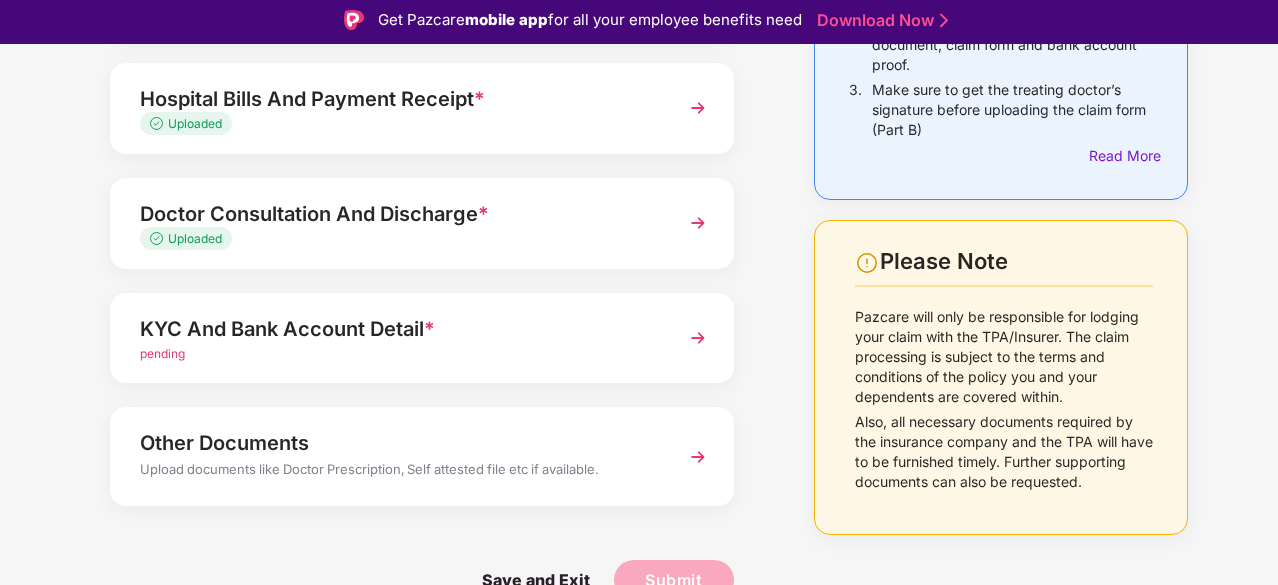 click on "pending" at bounding box center (398, 354) 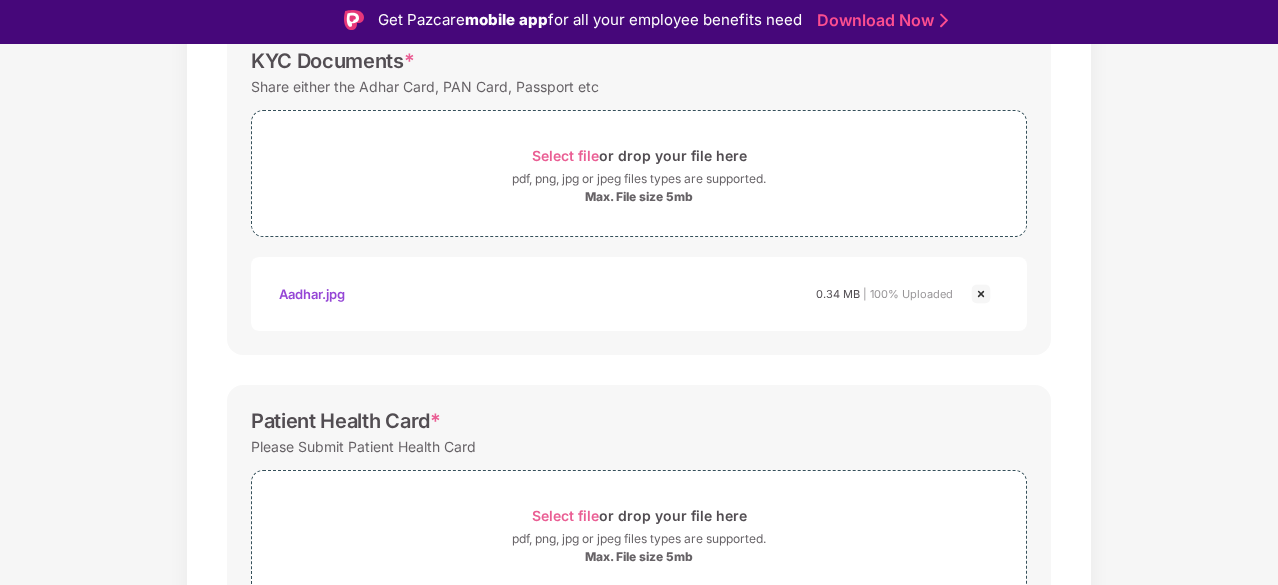 scroll, scrollTop: 0, scrollLeft: 0, axis: both 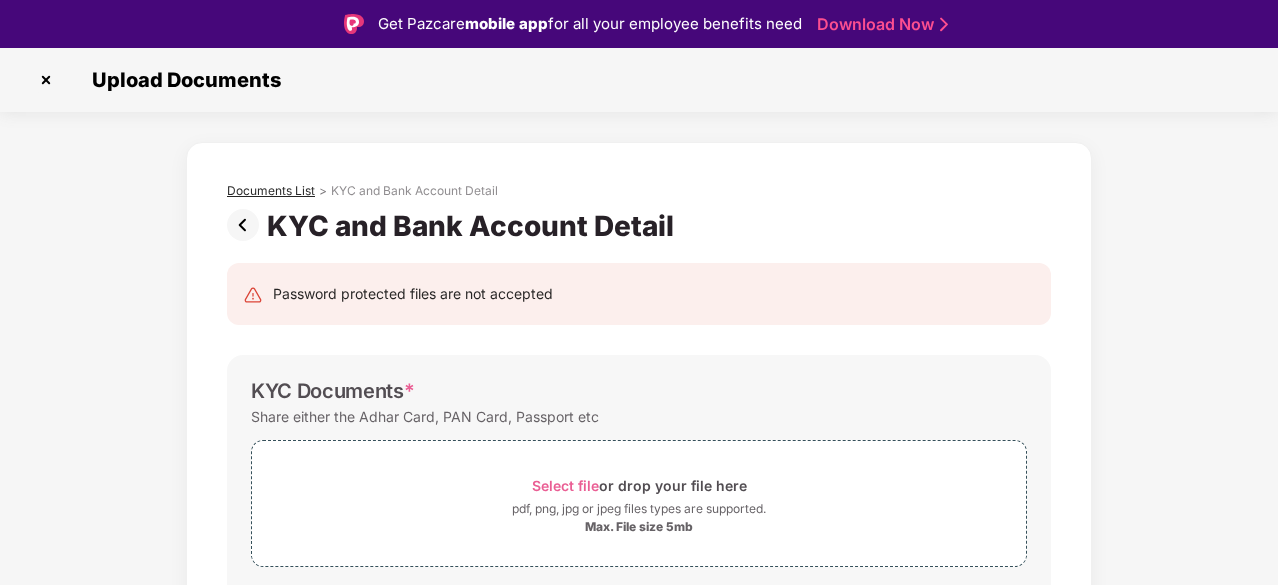 click on "Documents List" at bounding box center [271, 191] 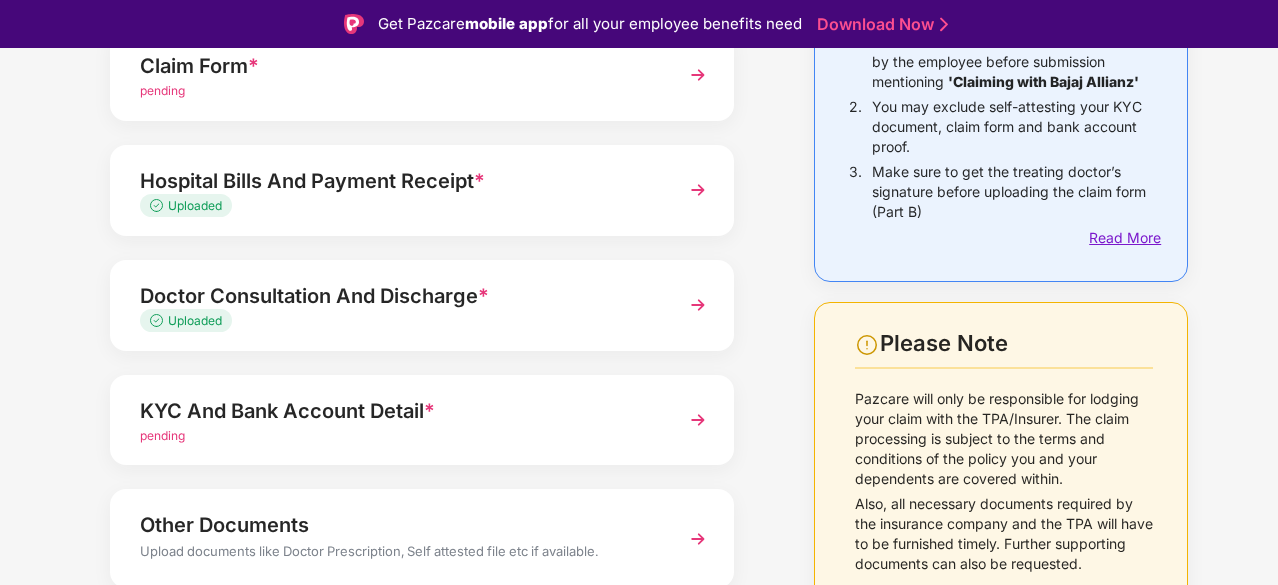 scroll, scrollTop: 326, scrollLeft: 0, axis: vertical 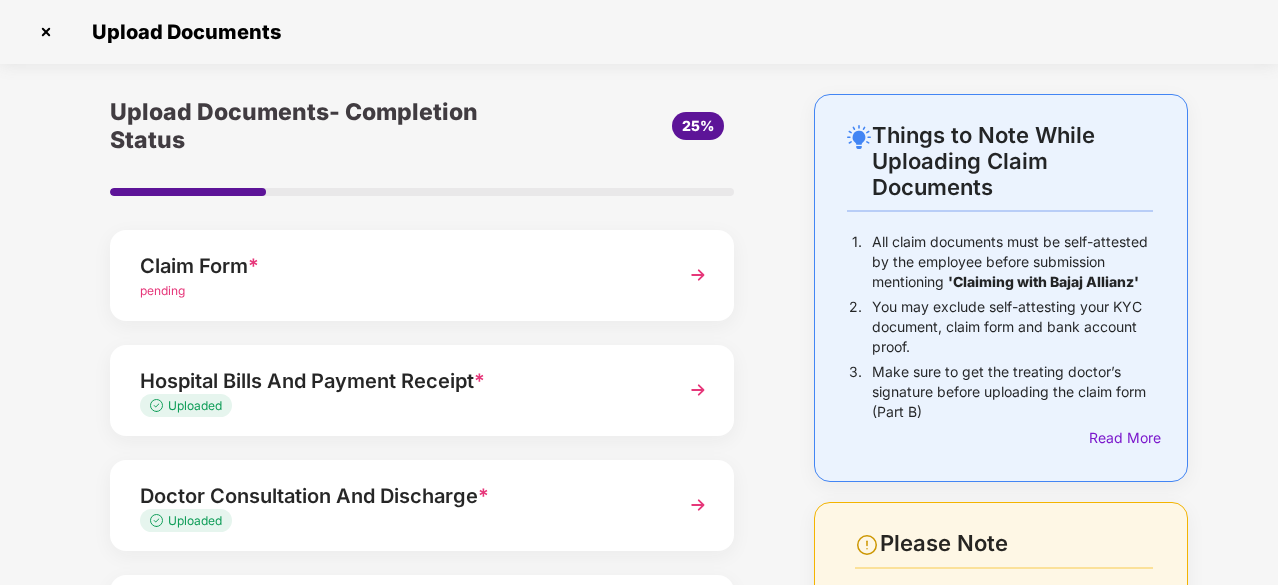 click on "Upload Documents- Completion Status 25% Claim Form * pending  Hospital Bills And Payment Receipt * Uploaded  Doctor Consultation And Discharge * Uploaded  KYC And Bank Account Detail * pending  Other Documents Upload documents like Doctor Prescription, Self attested file etc if available.   Save and Exit  Submit" at bounding box center [422, 503] 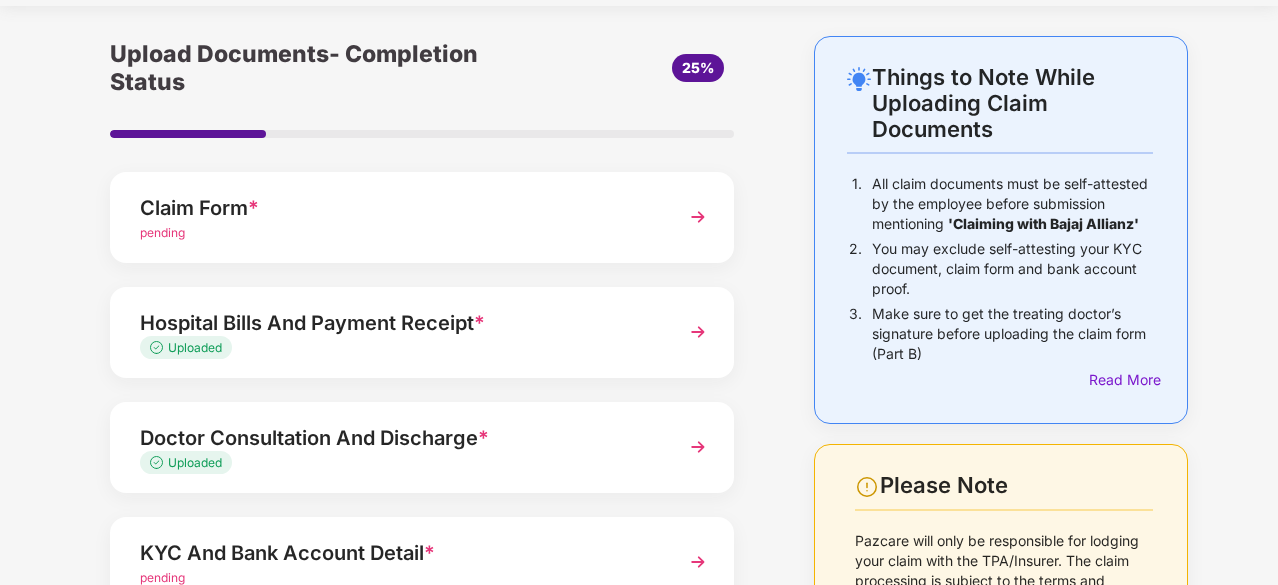 scroll, scrollTop: 0, scrollLeft: 0, axis: both 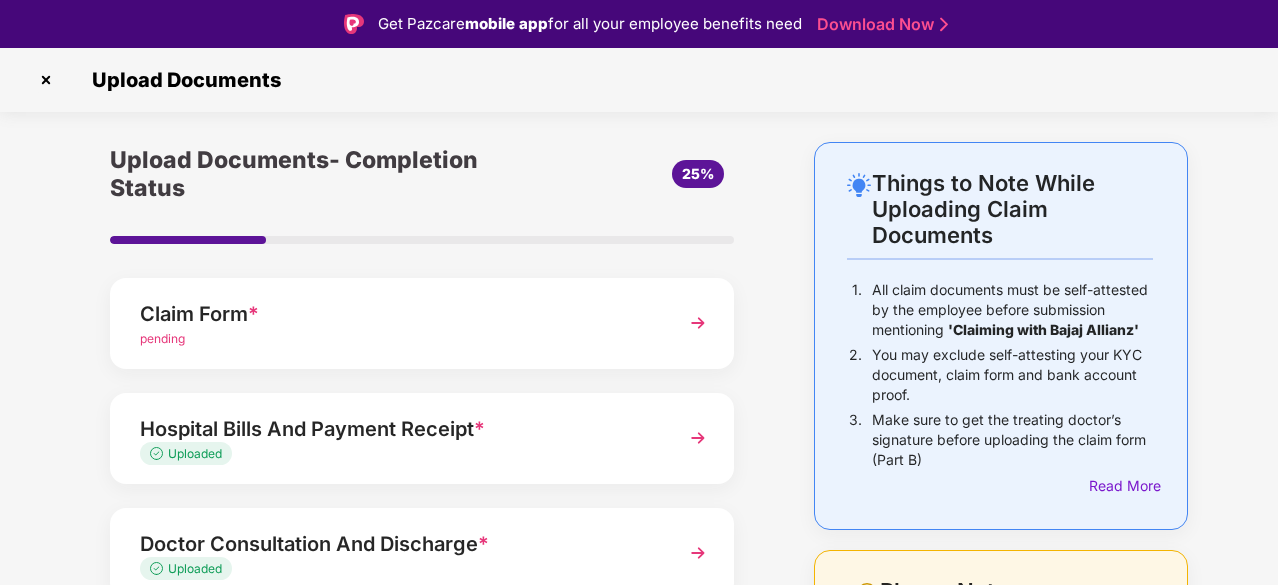 click on "Upload Documents" at bounding box center [639, 80] 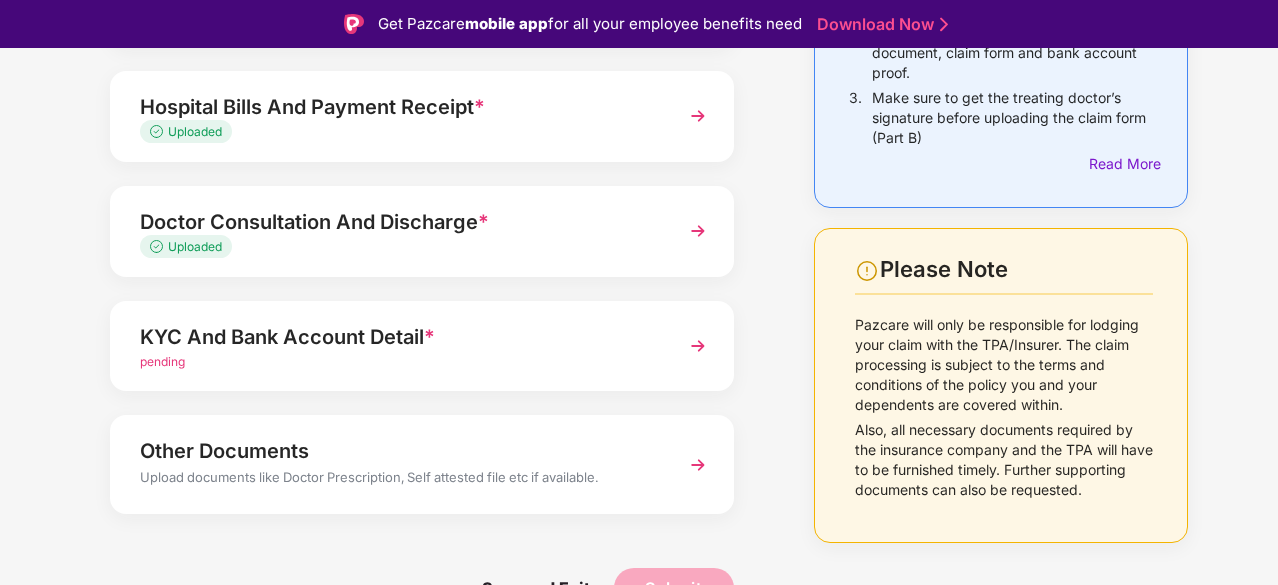 scroll, scrollTop: 326, scrollLeft: 0, axis: vertical 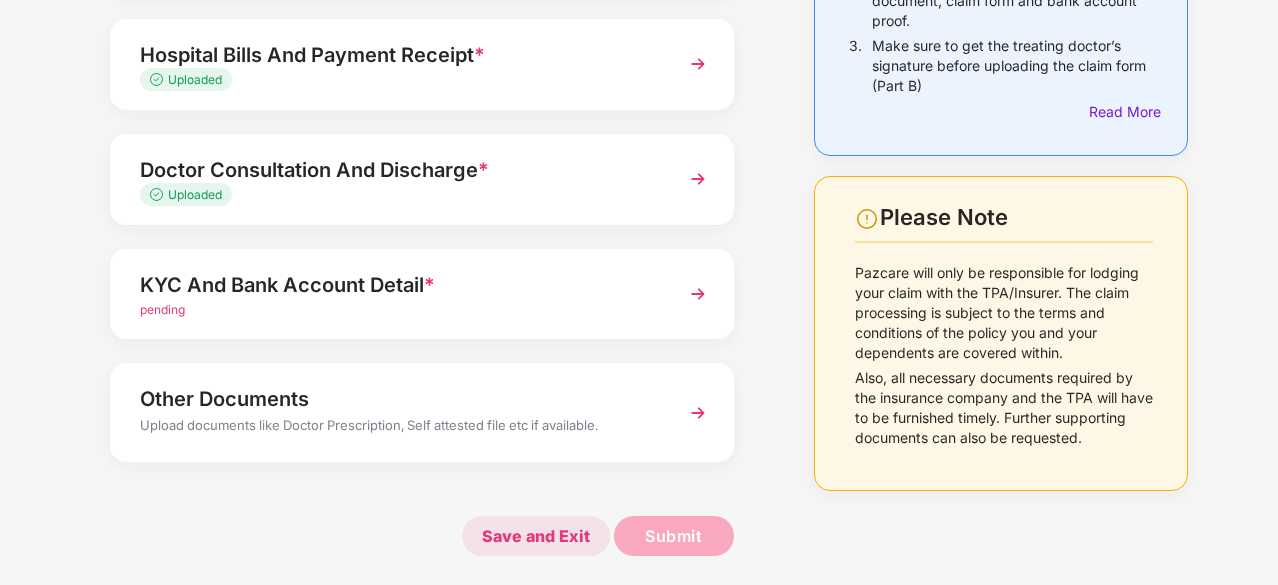 click on "Save and Exit" at bounding box center [536, 536] 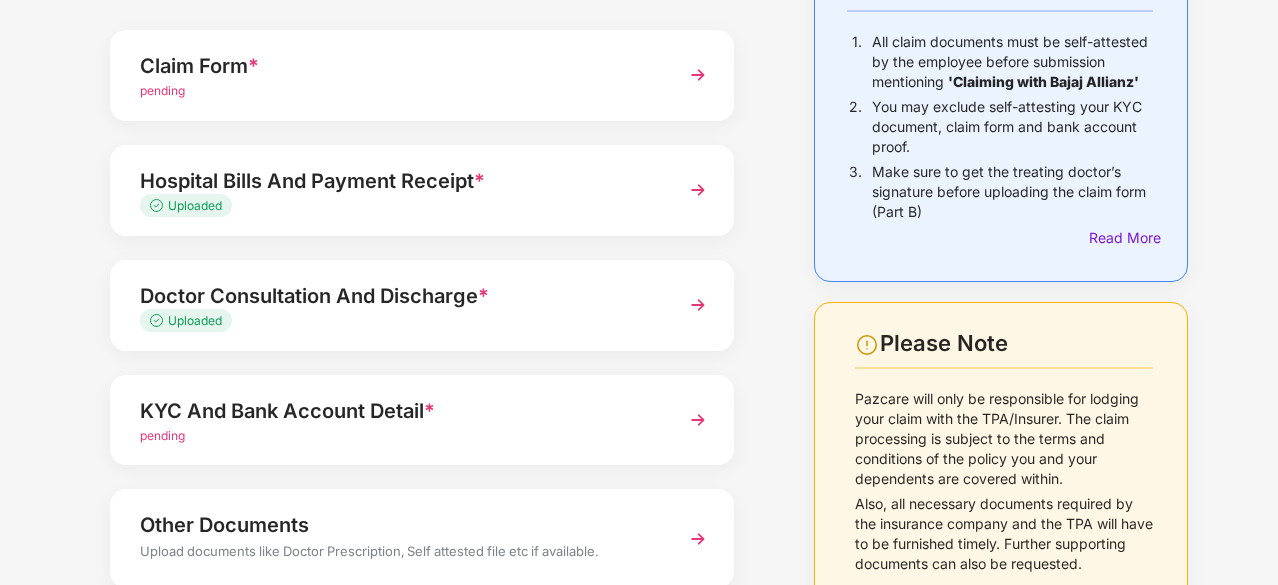 scroll, scrollTop: 198, scrollLeft: 0, axis: vertical 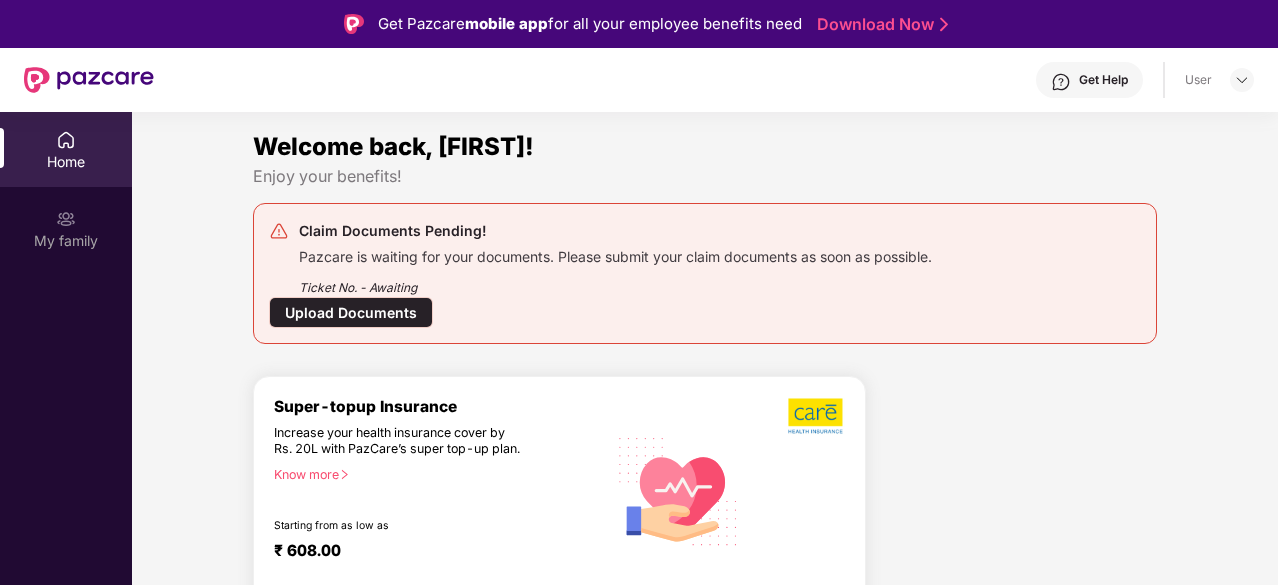 click at bounding box center (1019, 513) 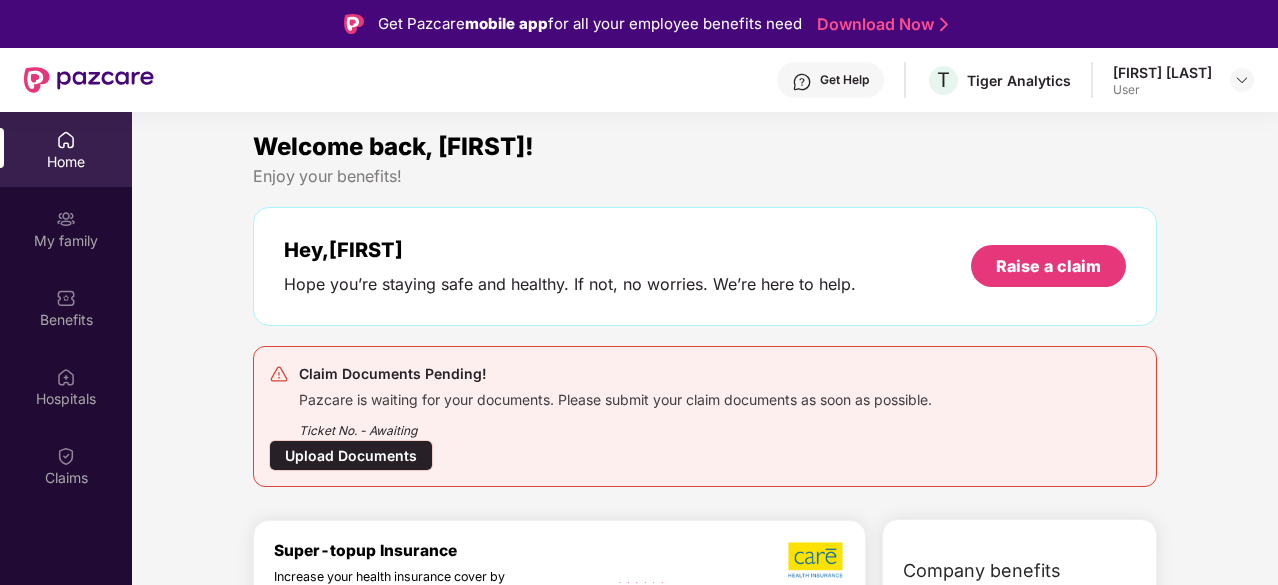 click on "Enjoy your benefits!" at bounding box center (705, 176) 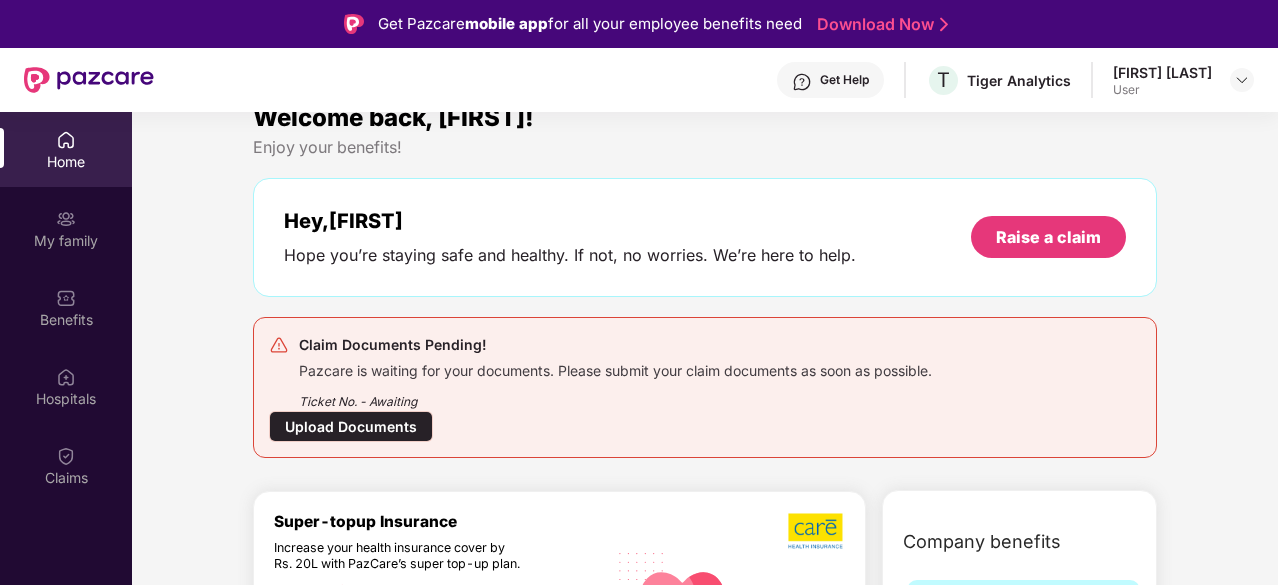 scroll, scrollTop: 0, scrollLeft: 0, axis: both 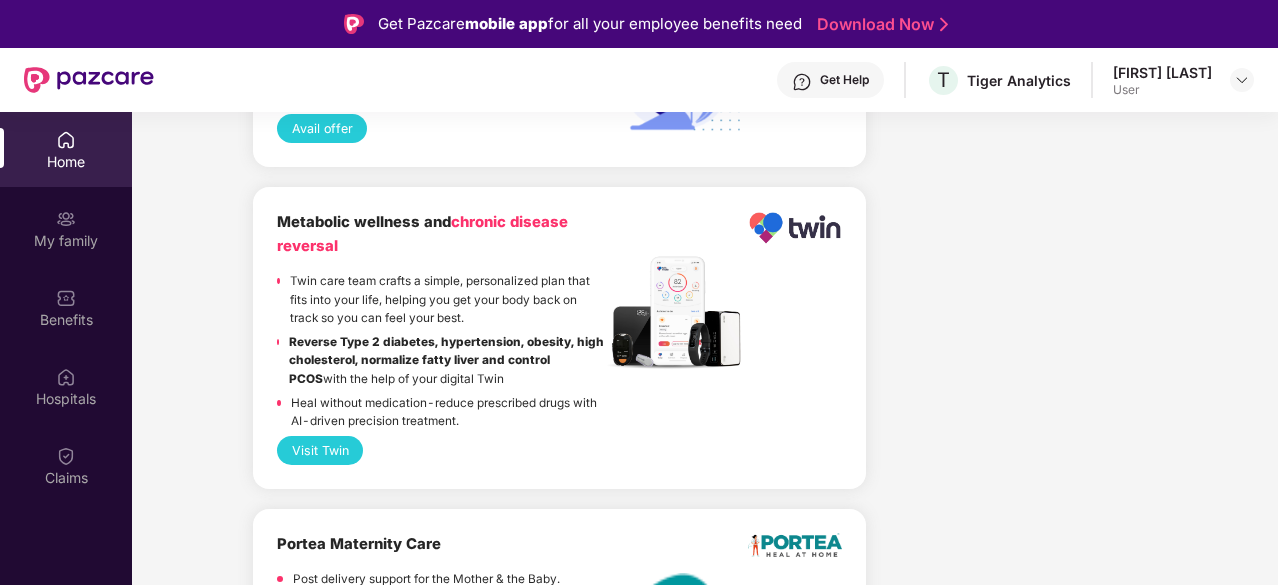 click on "Company benefits 1b - Group Health Insurance Cover ₹8 Lakhs    Policy issued 15 Apr 2025 Policy Expiry 14 Apr 2026 View details GROUP ACCIDENTAL INSURANCE Cover ₹25 Lakhs    Policy issued 15 Apr 2025 Policy Expiry 14 Apr 2026 View details" at bounding box center [1019, -1539] 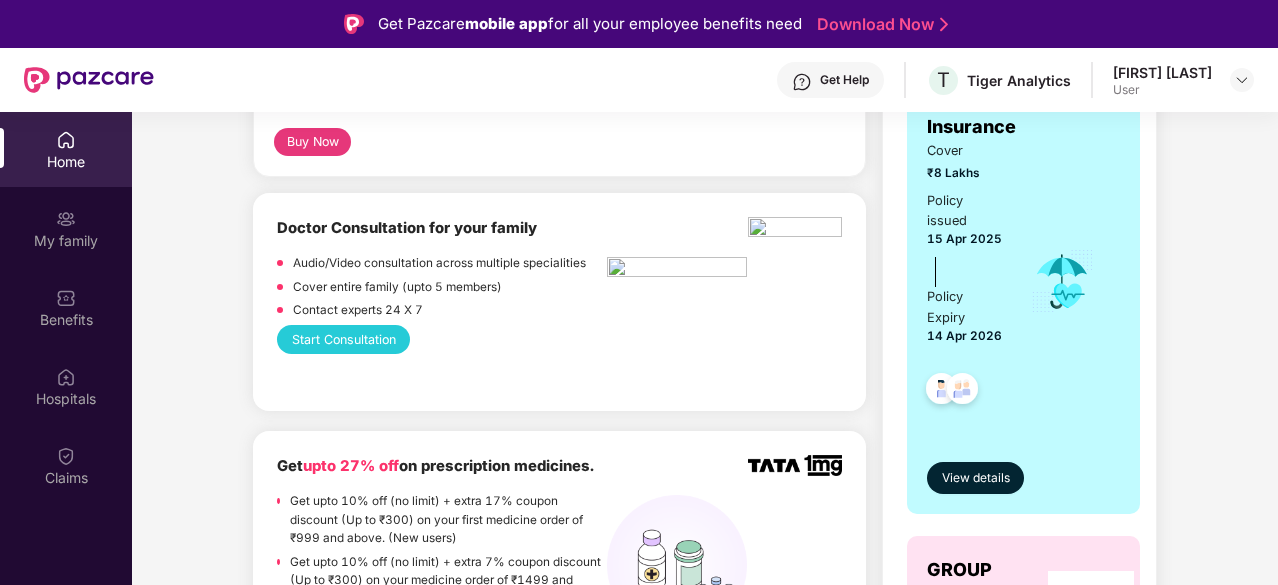 scroll, scrollTop: 0, scrollLeft: 0, axis: both 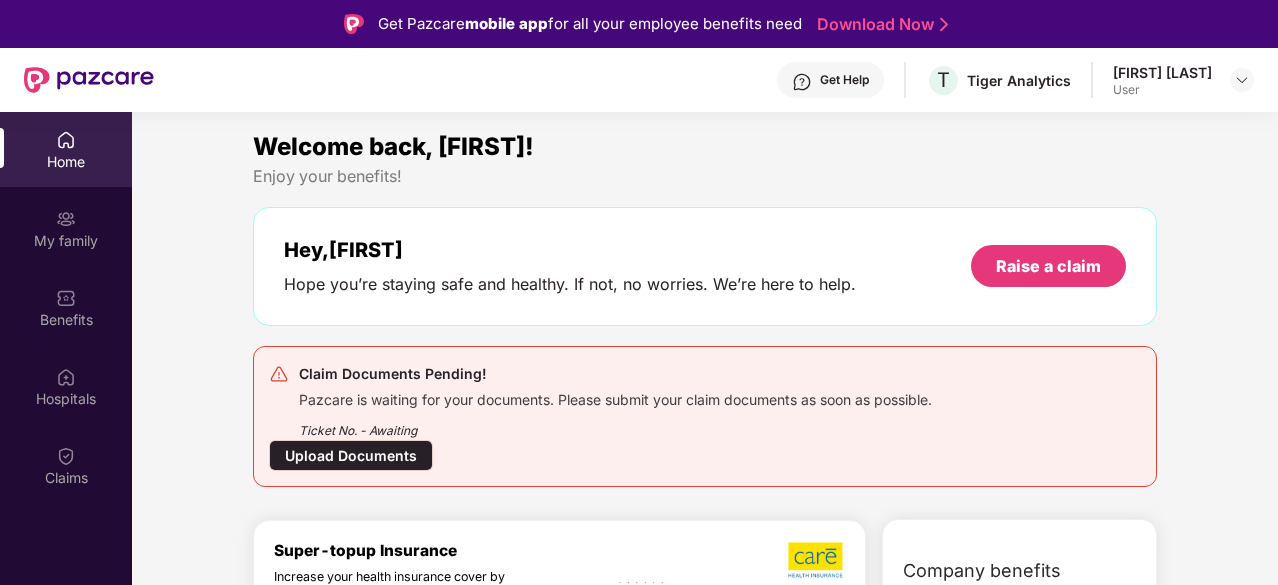 click on "Welcome back, [FIRST]!" at bounding box center (705, 147) 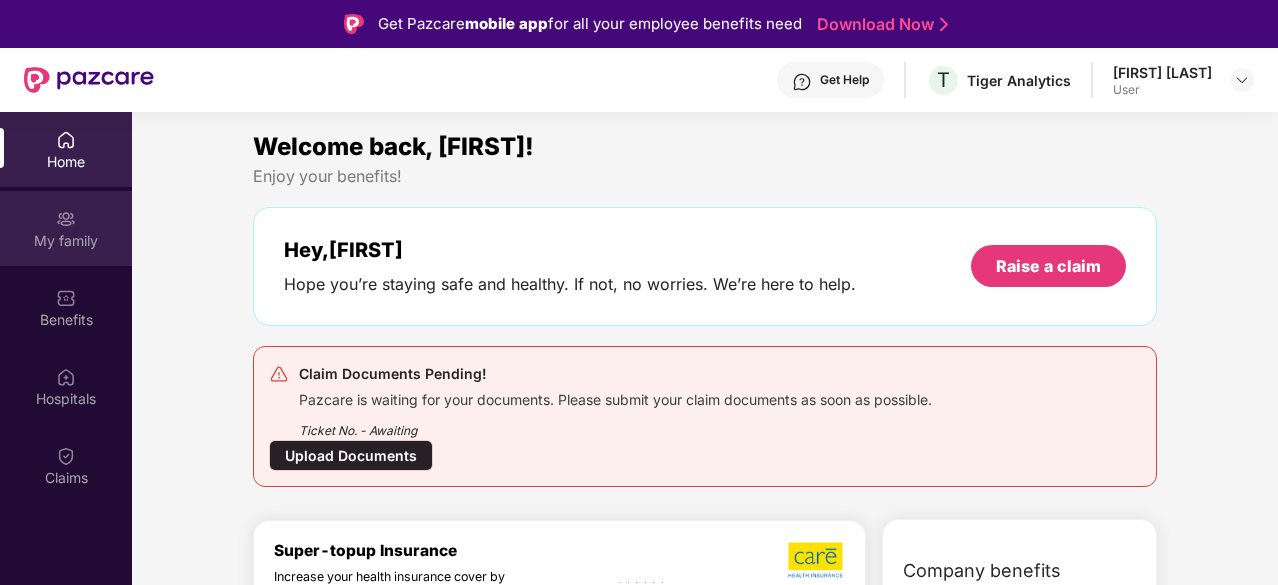 click at bounding box center [66, 219] 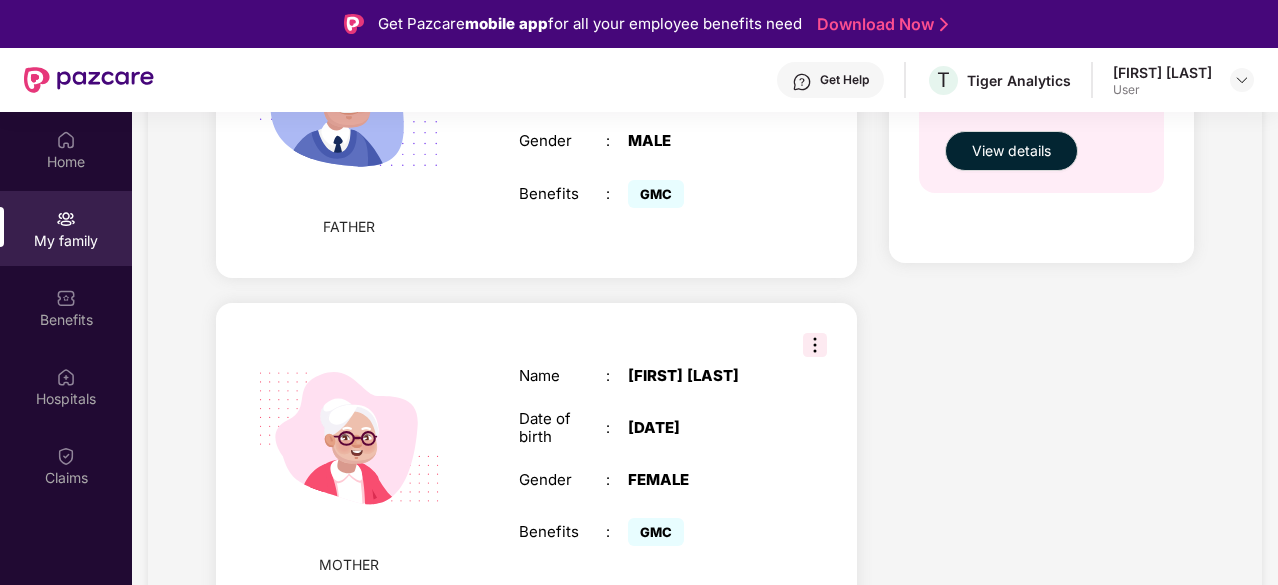 scroll, scrollTop: 944, scrollLeft: 0, axis: vertical 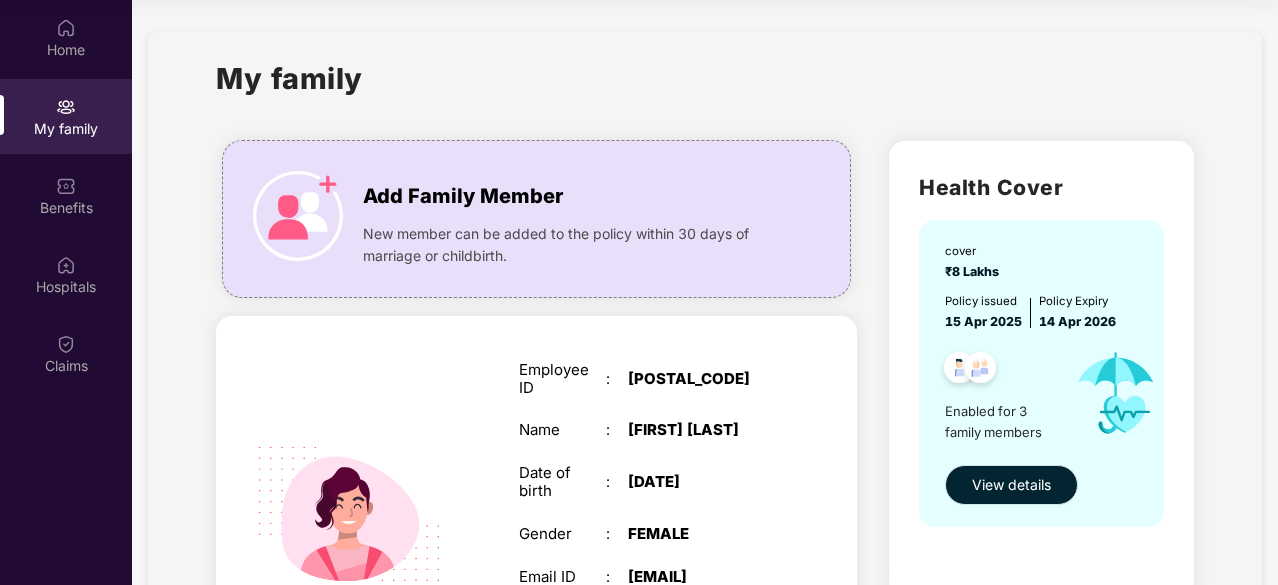 click on "View details" at bounding box center [1011, 485] 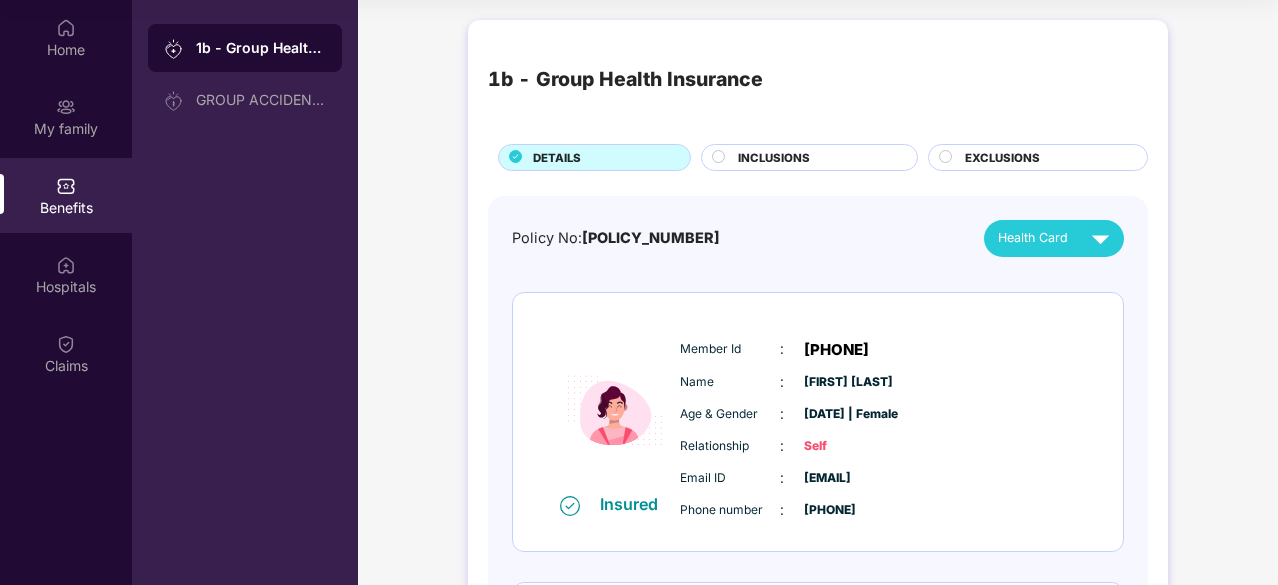 drag, startPoint x: 585, startPoint y: 237, endPoint x: 814, endPoint y: 227, distance: 229.21823 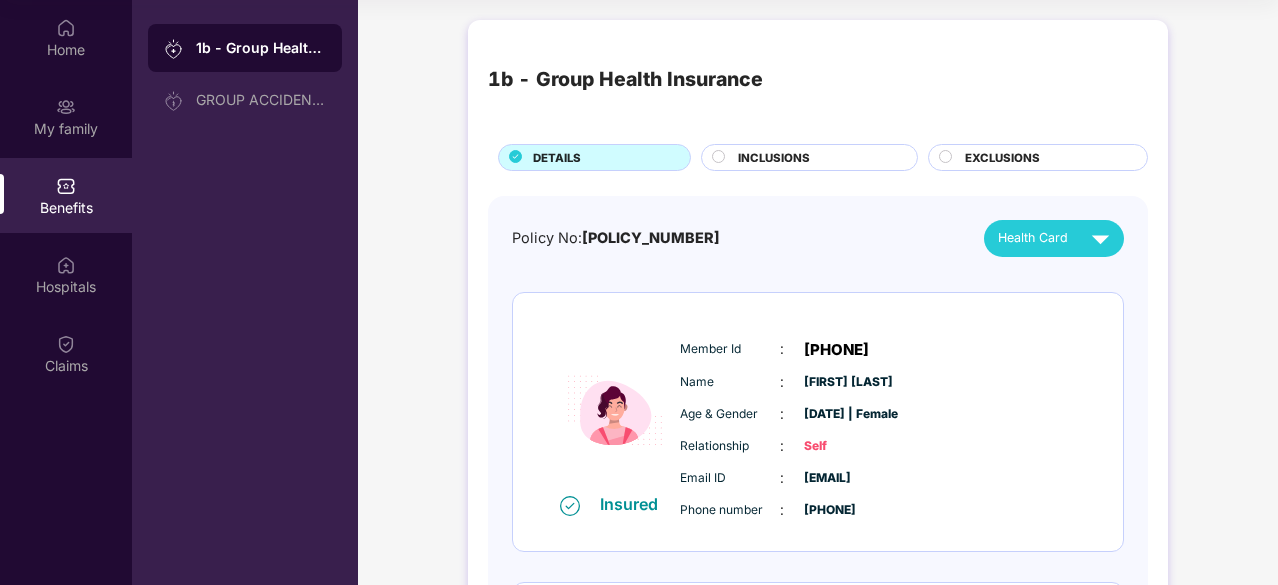 copy on "OG-26-9906-8403-00000085" 